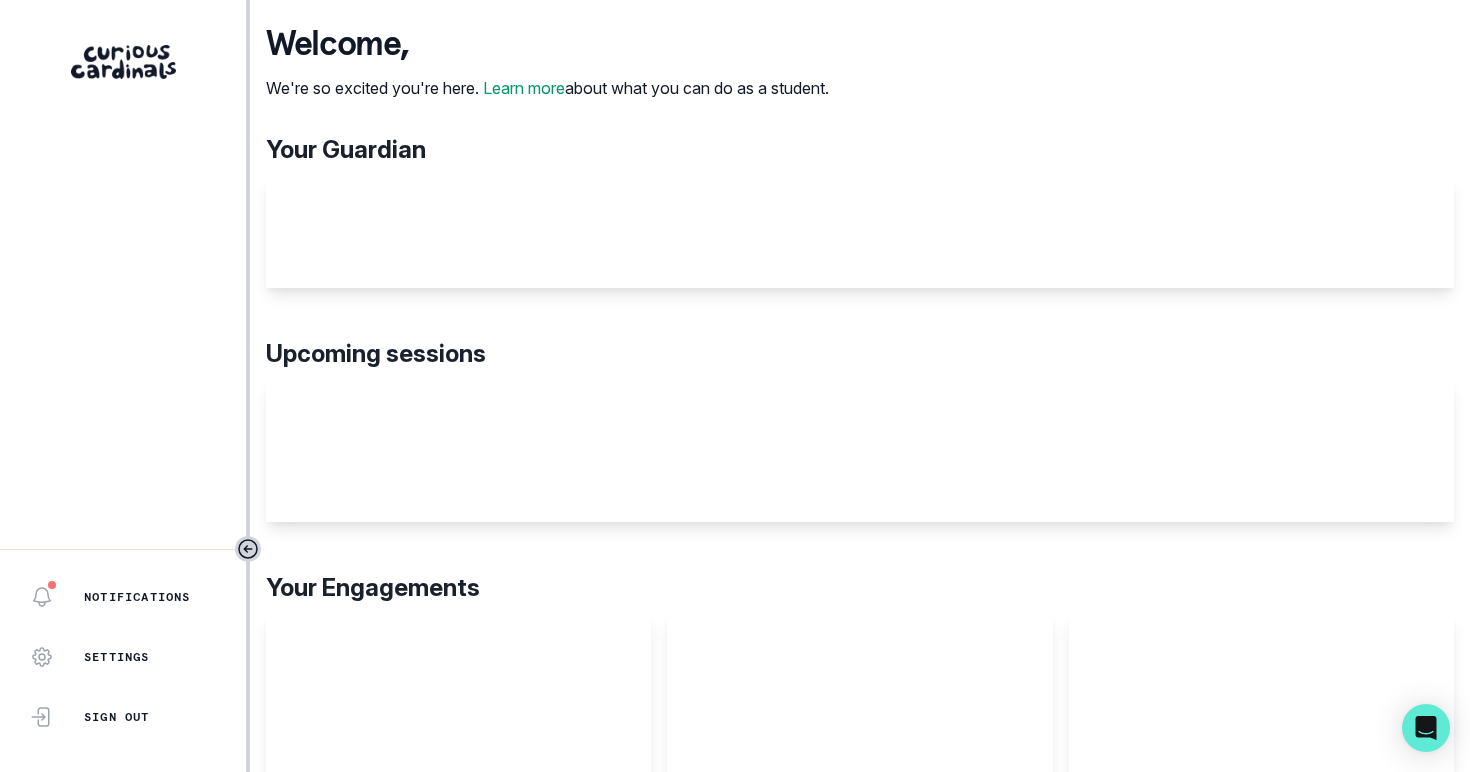 scroll, scrollTop: 0, scrollLeft: 0, axis: both 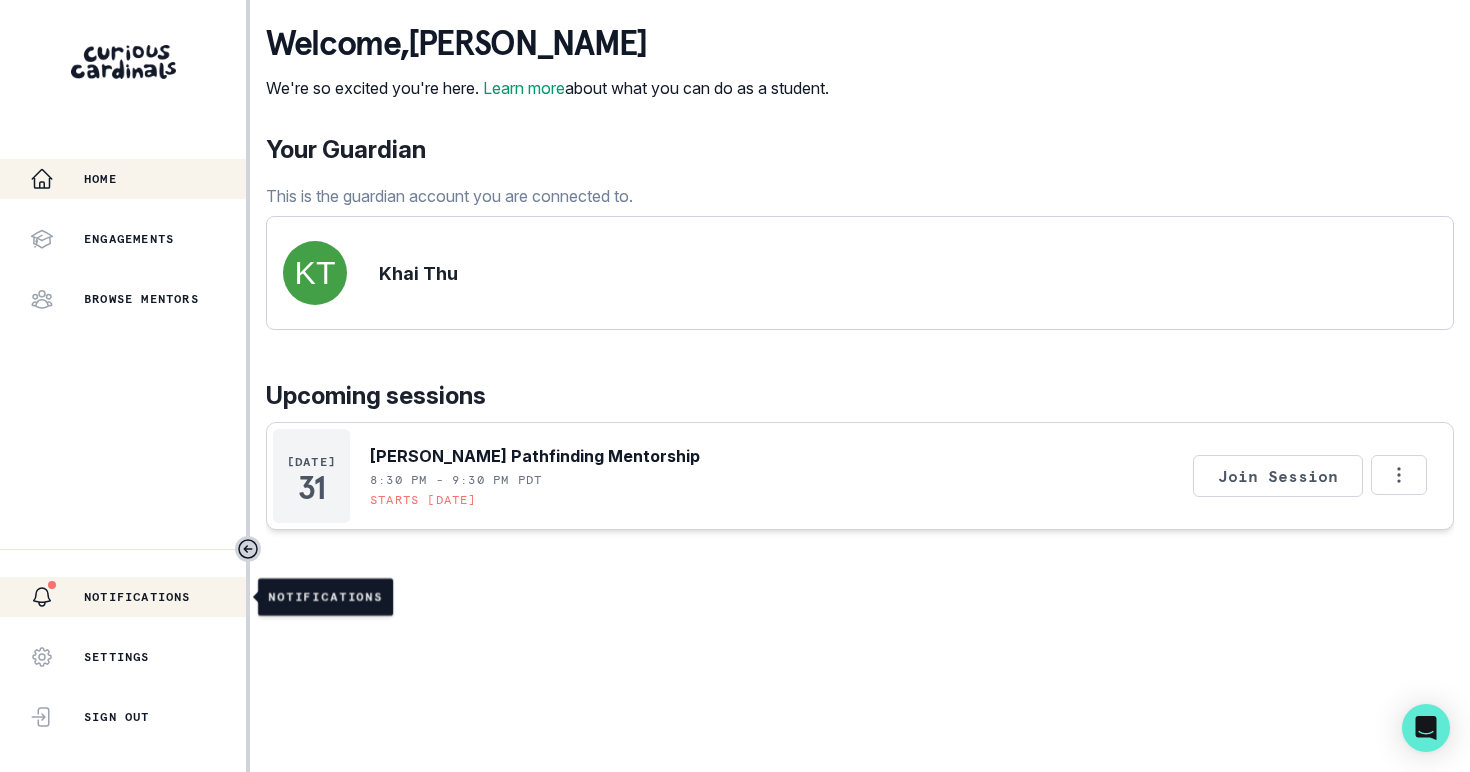 click on "Notifications" at bounding box center [137, 597] 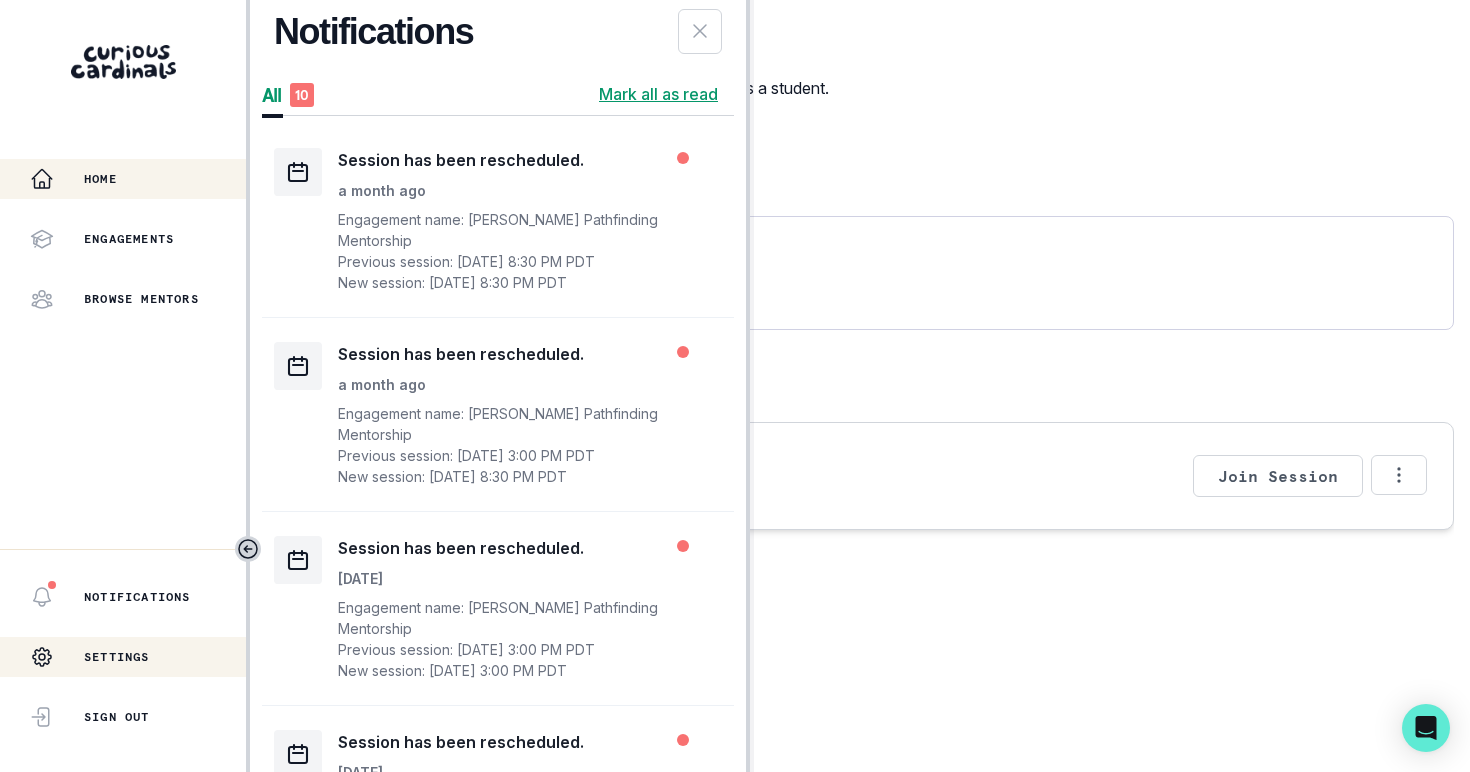 click on "Settings" at bounding box center [117, 657] 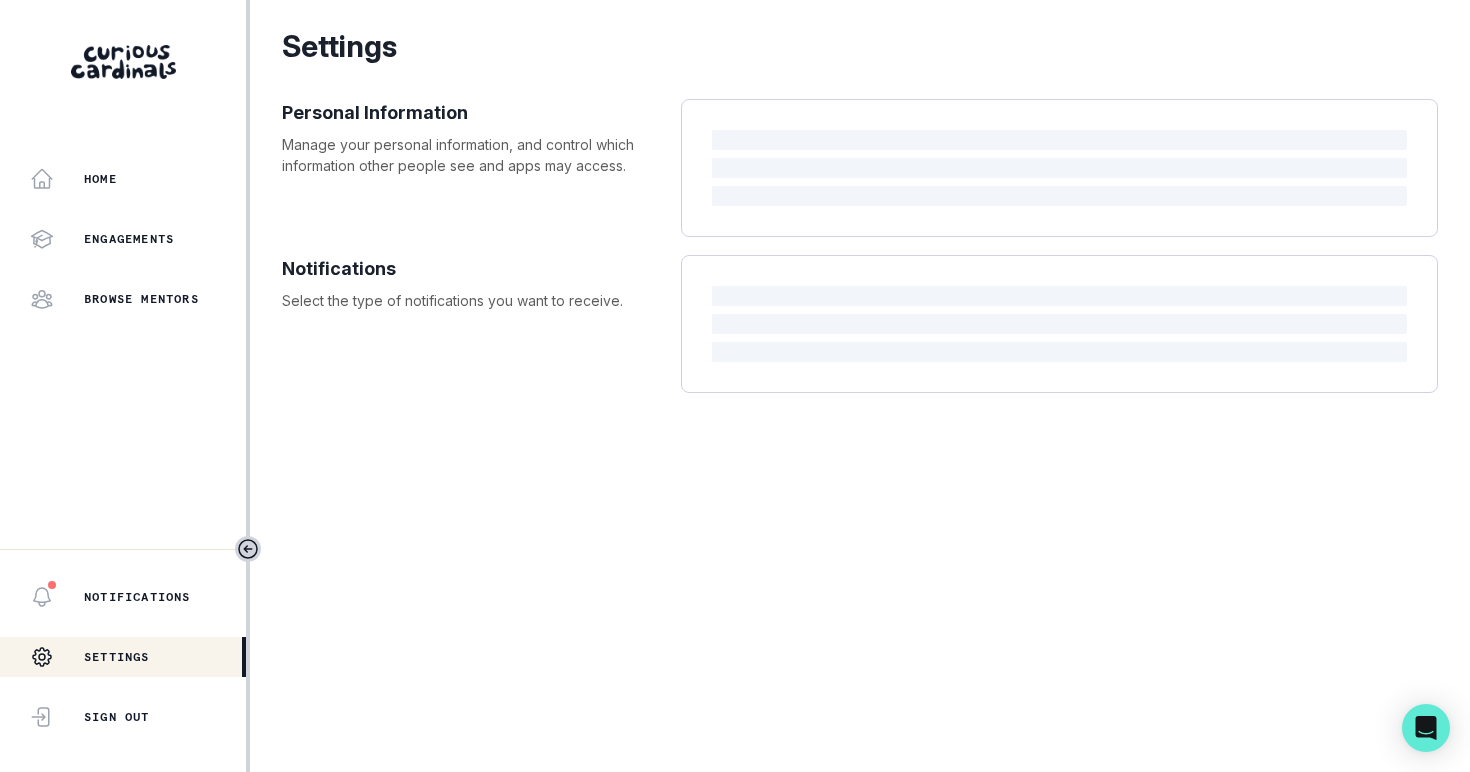 select on "8th Grade" 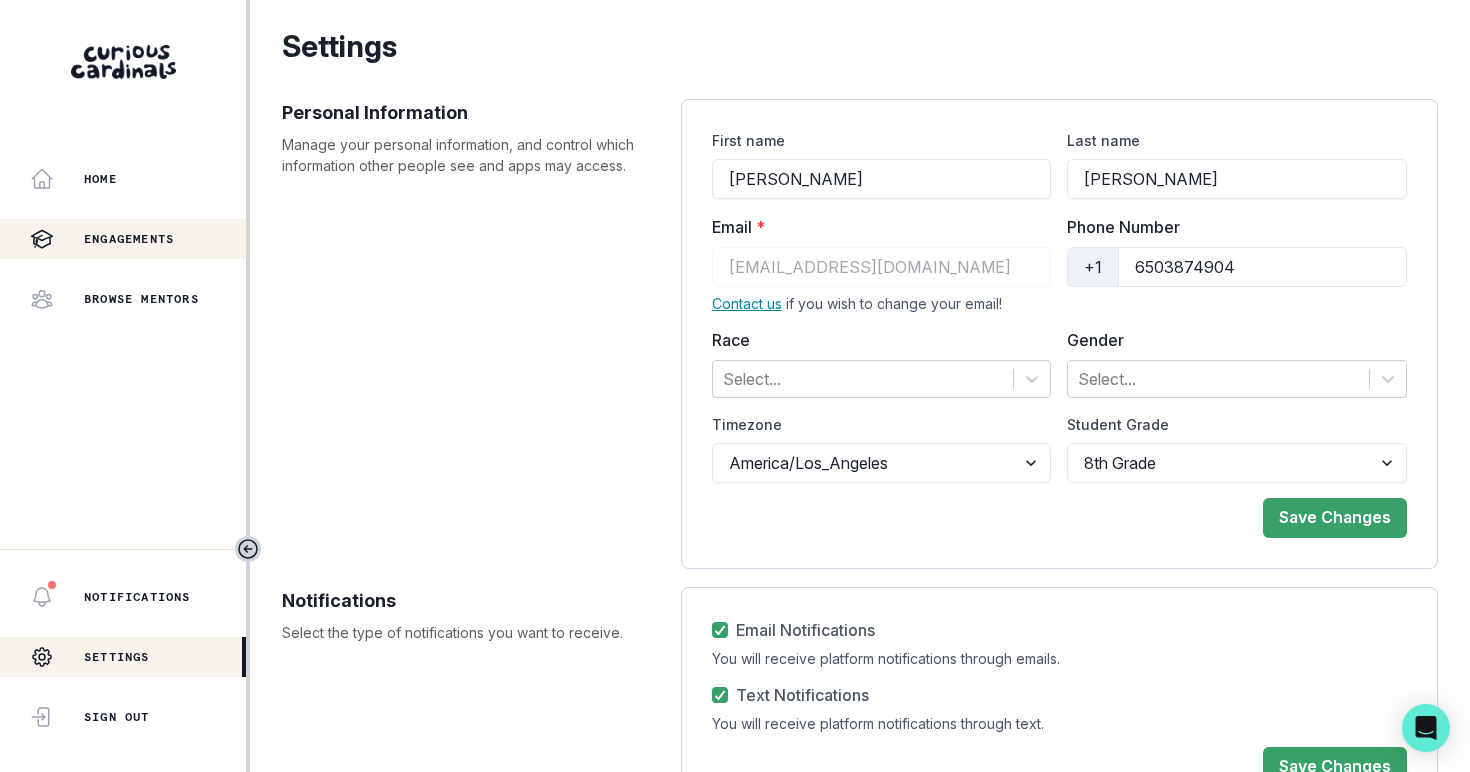 click on "Engagements" at bounding box center [138, 239] 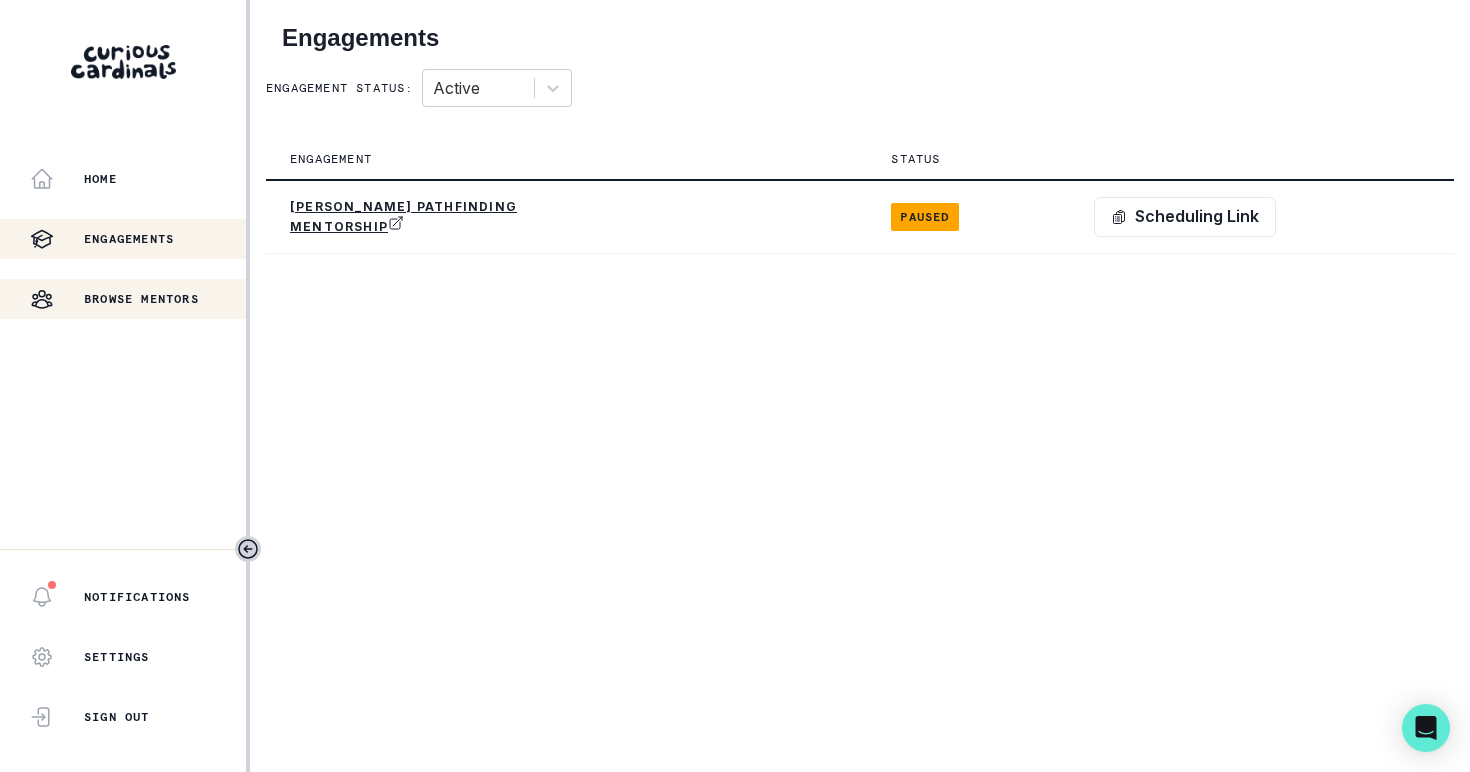 click on "Browse Mentors" at bounding box center [141, 299] 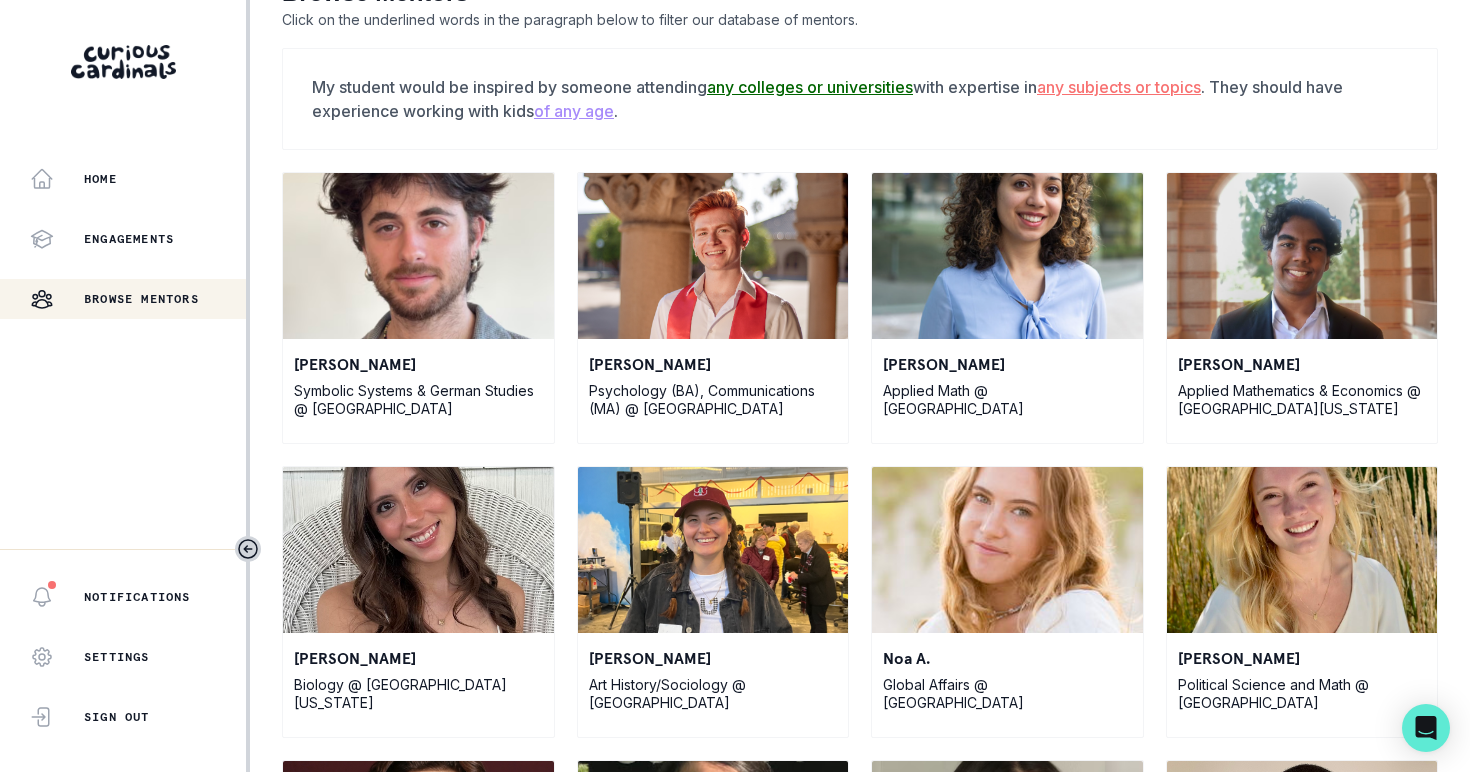 scroll, scrollTop: 0, scrollLeft: 0, axis: both 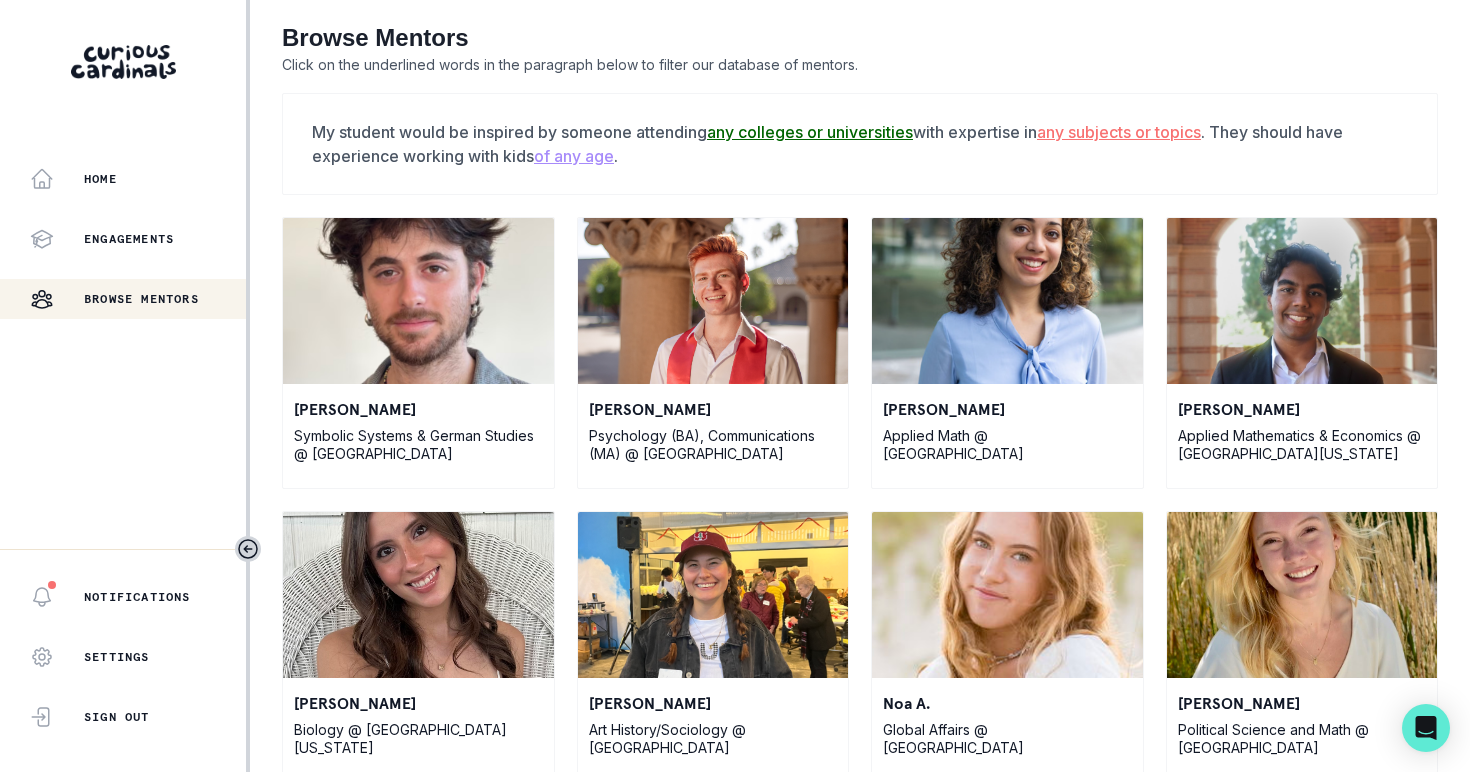 click on "any subjects or topics" at bounding box center (1119, 132) 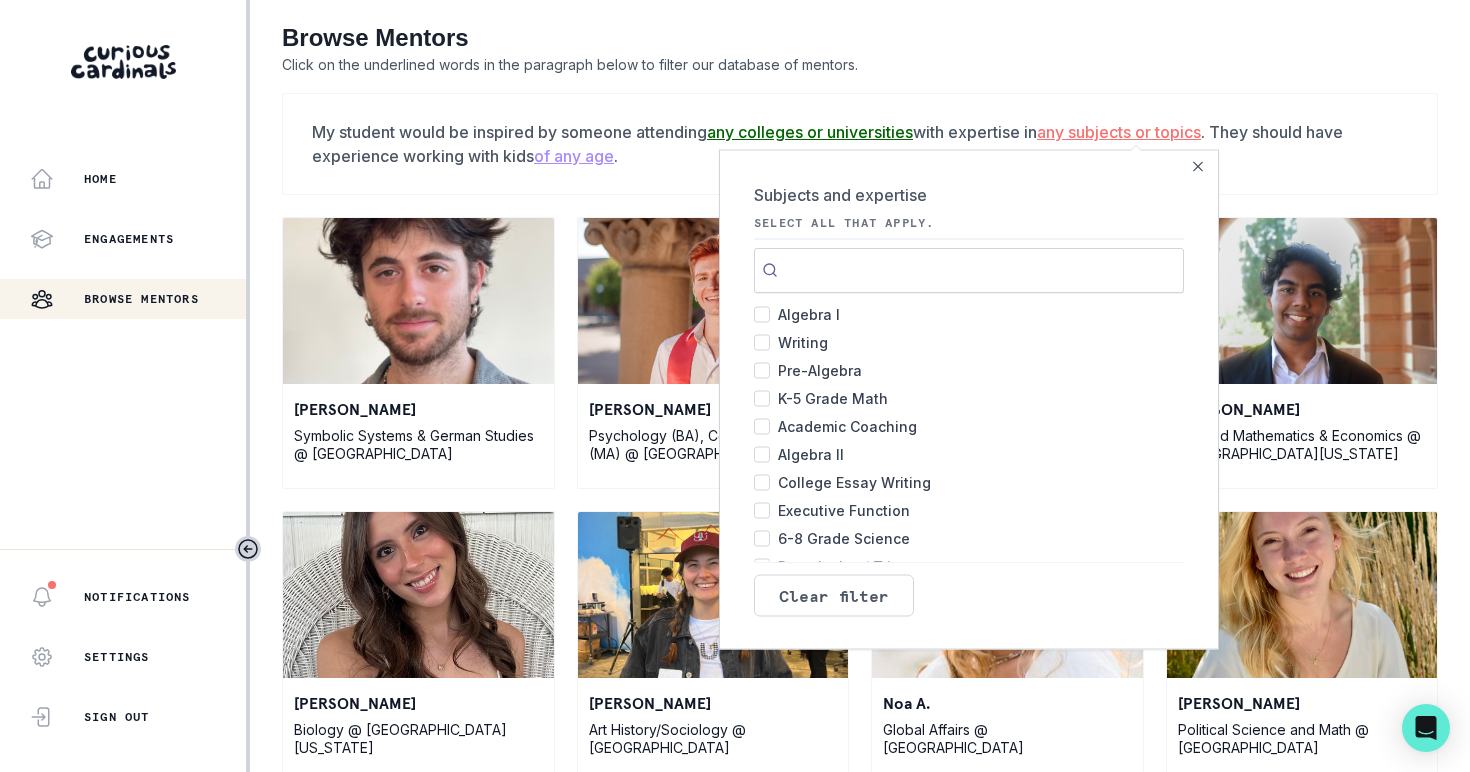 click at bounding box center [969, 269] 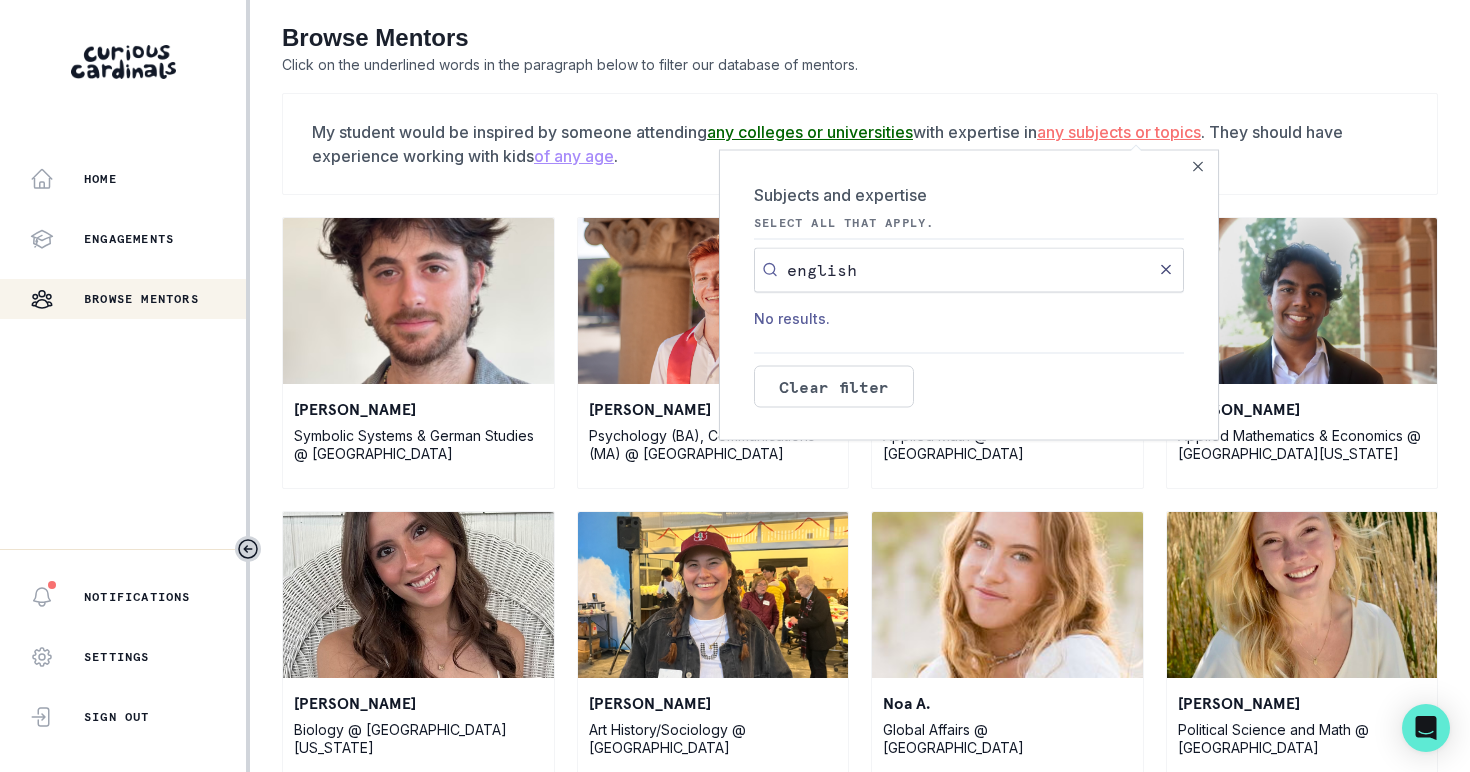 type on "english" 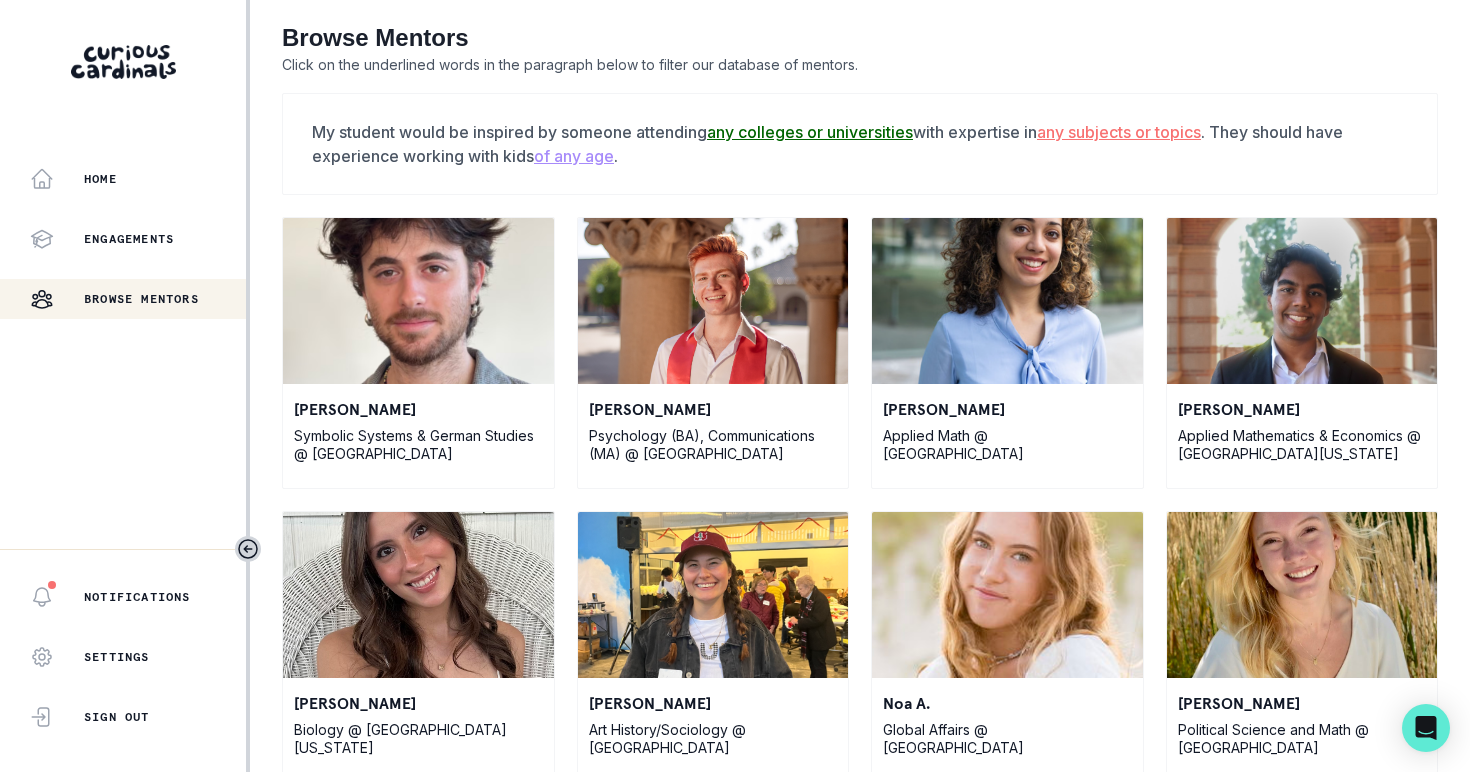 click on "any subjects or topics" at bounding box center (1119, 132) 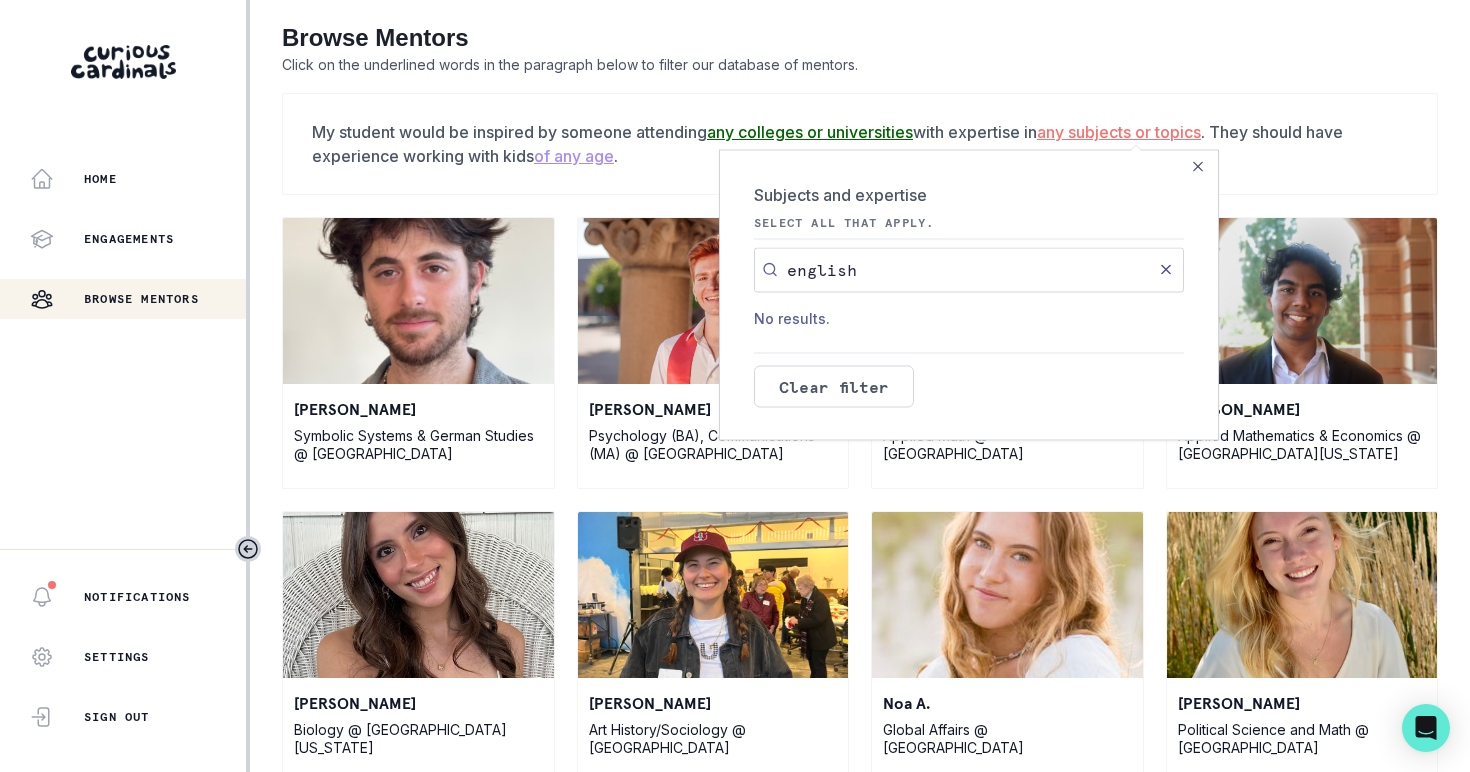 click on "english No results." at bounding box center [969, 295] 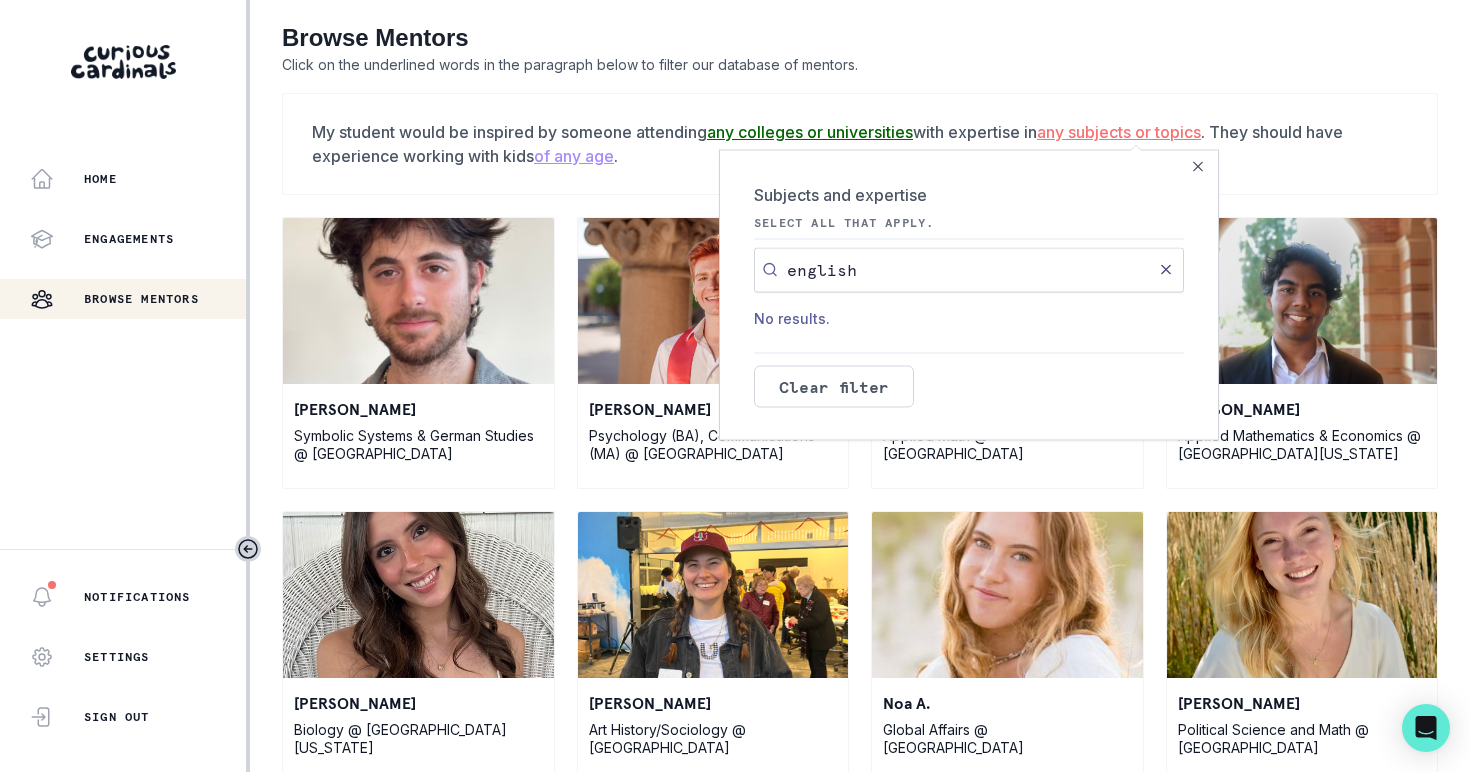 click on "english" at bounding box center [969, 269] 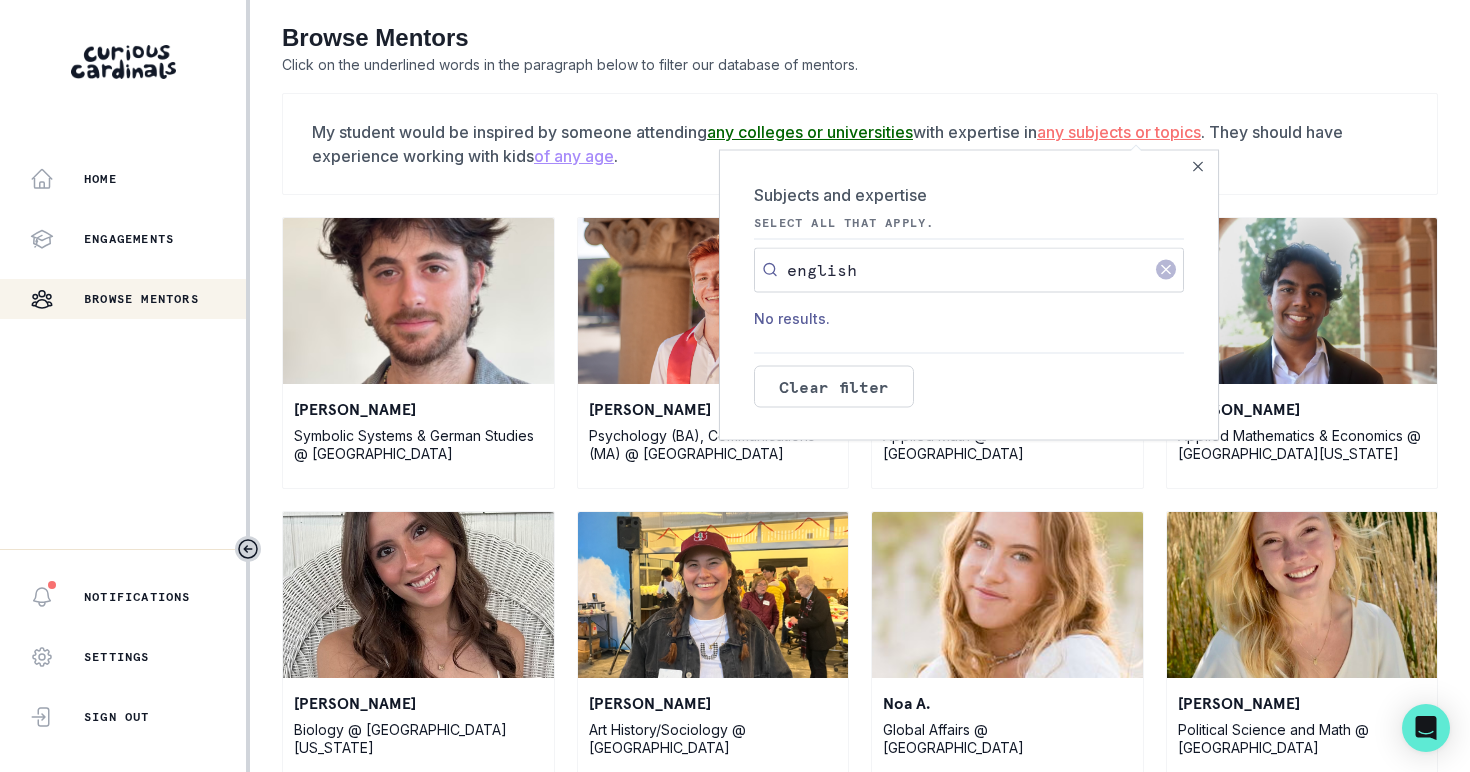 click 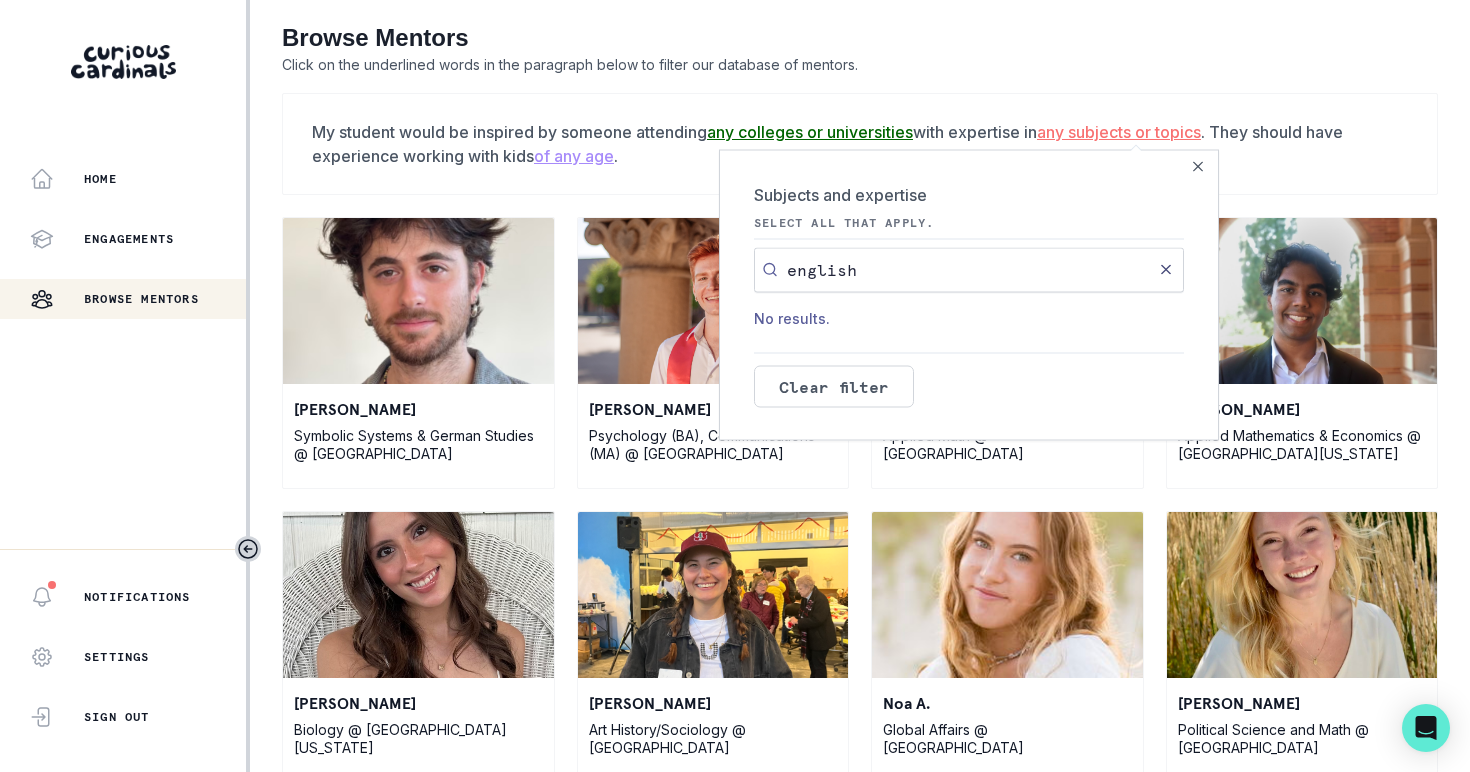 type 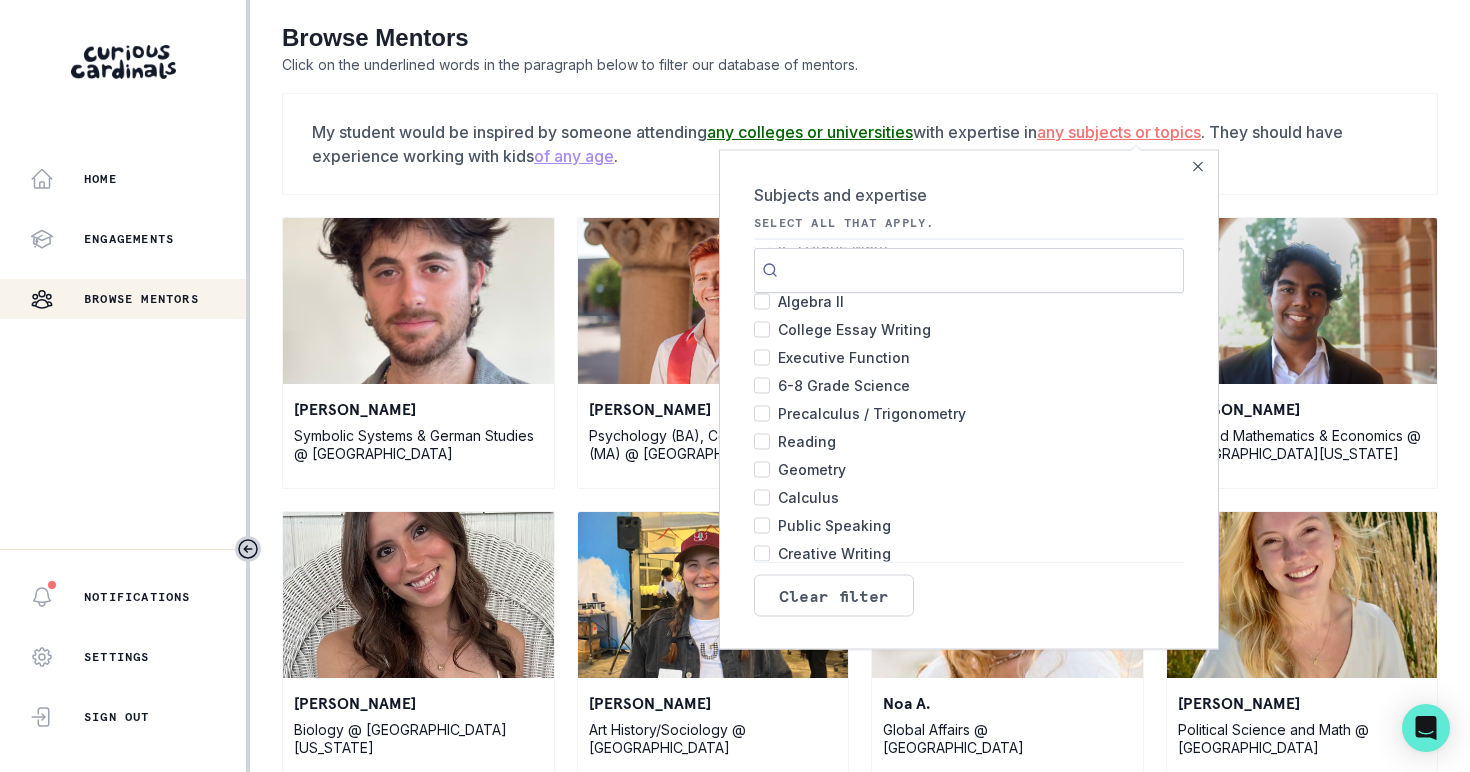 scroll, scrollTop: 161, scrollLeft: 0, axis: vertical 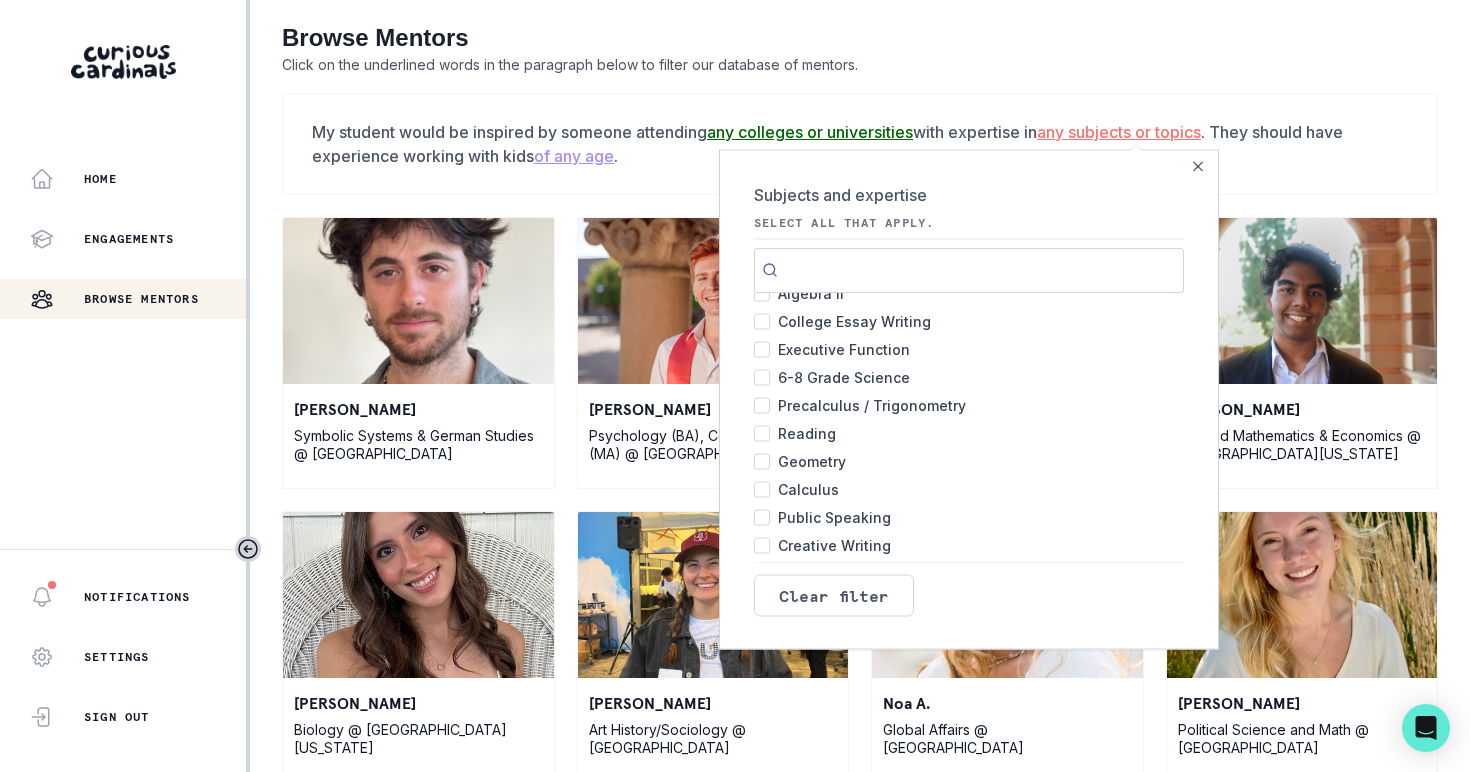 click on "Reading 384" at bounding box center (762, 433) 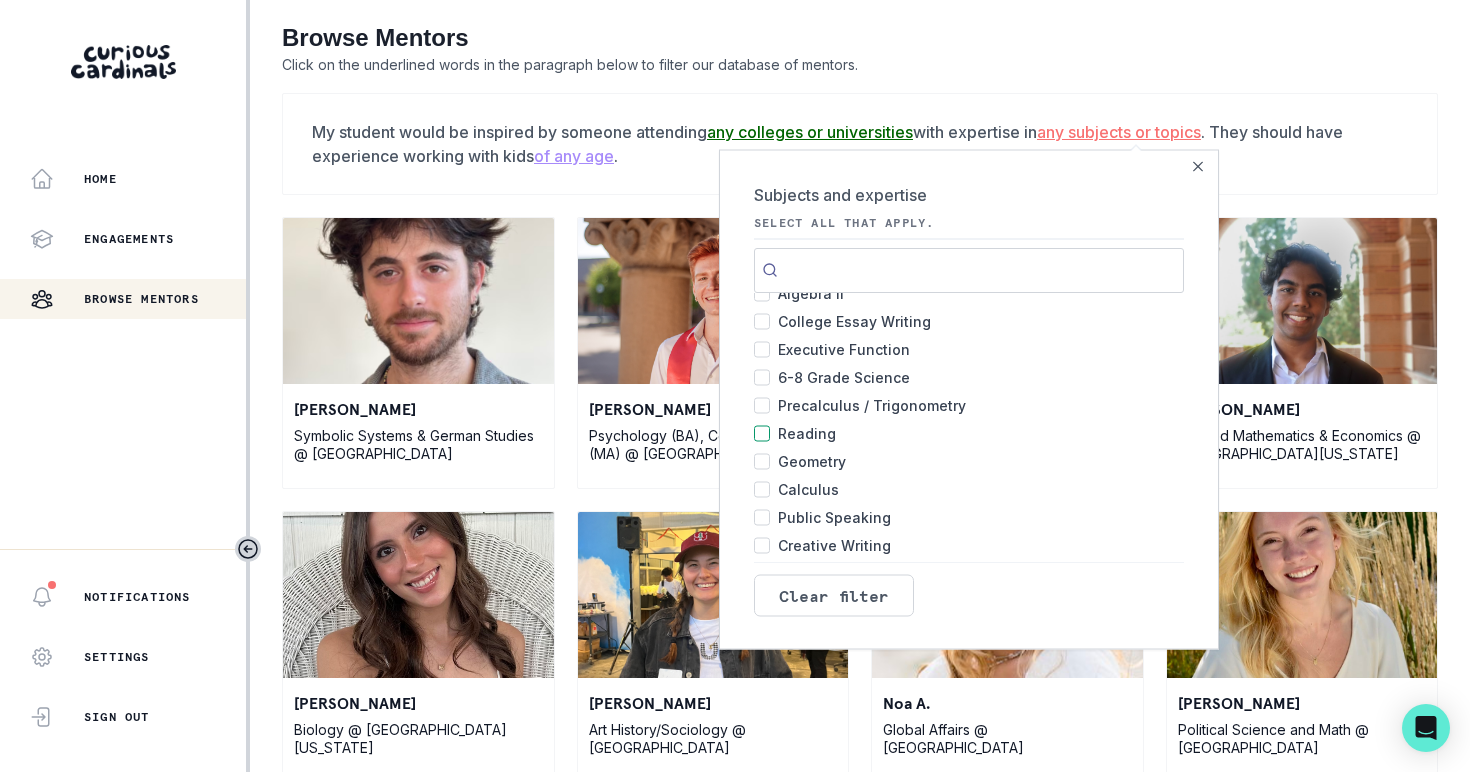 checkbox on "true" 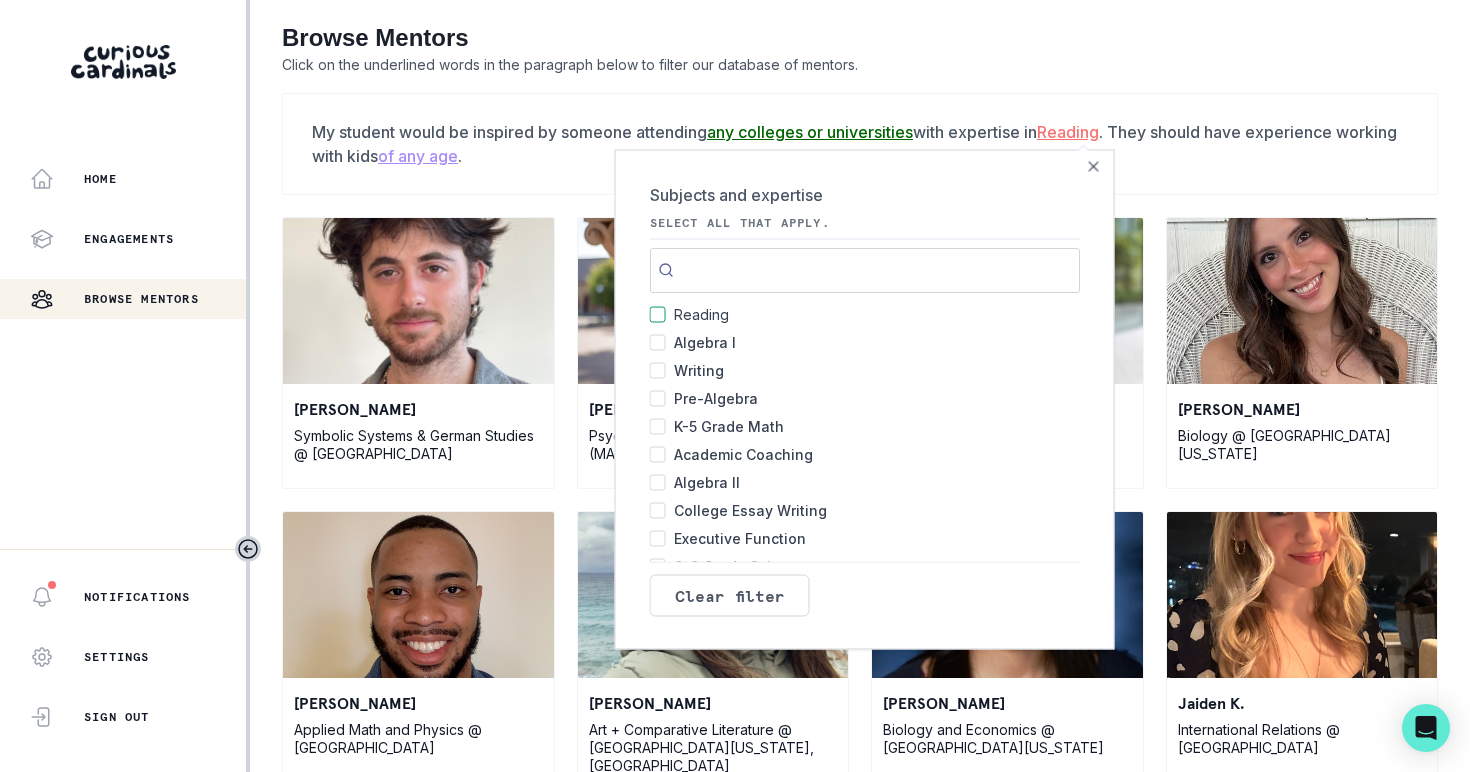 click on "Writing 512" at bounding box center (658, 370) 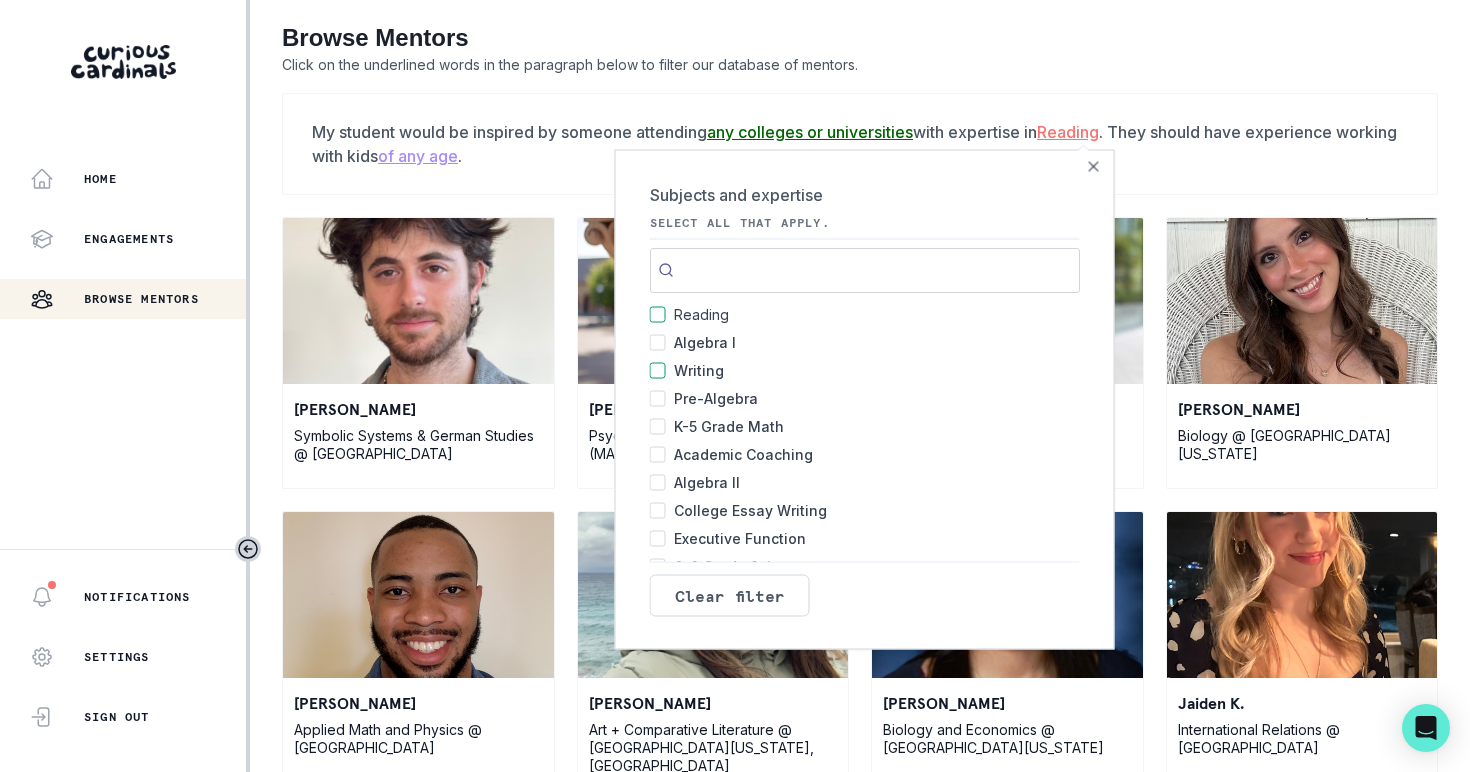 checkbox on "true" 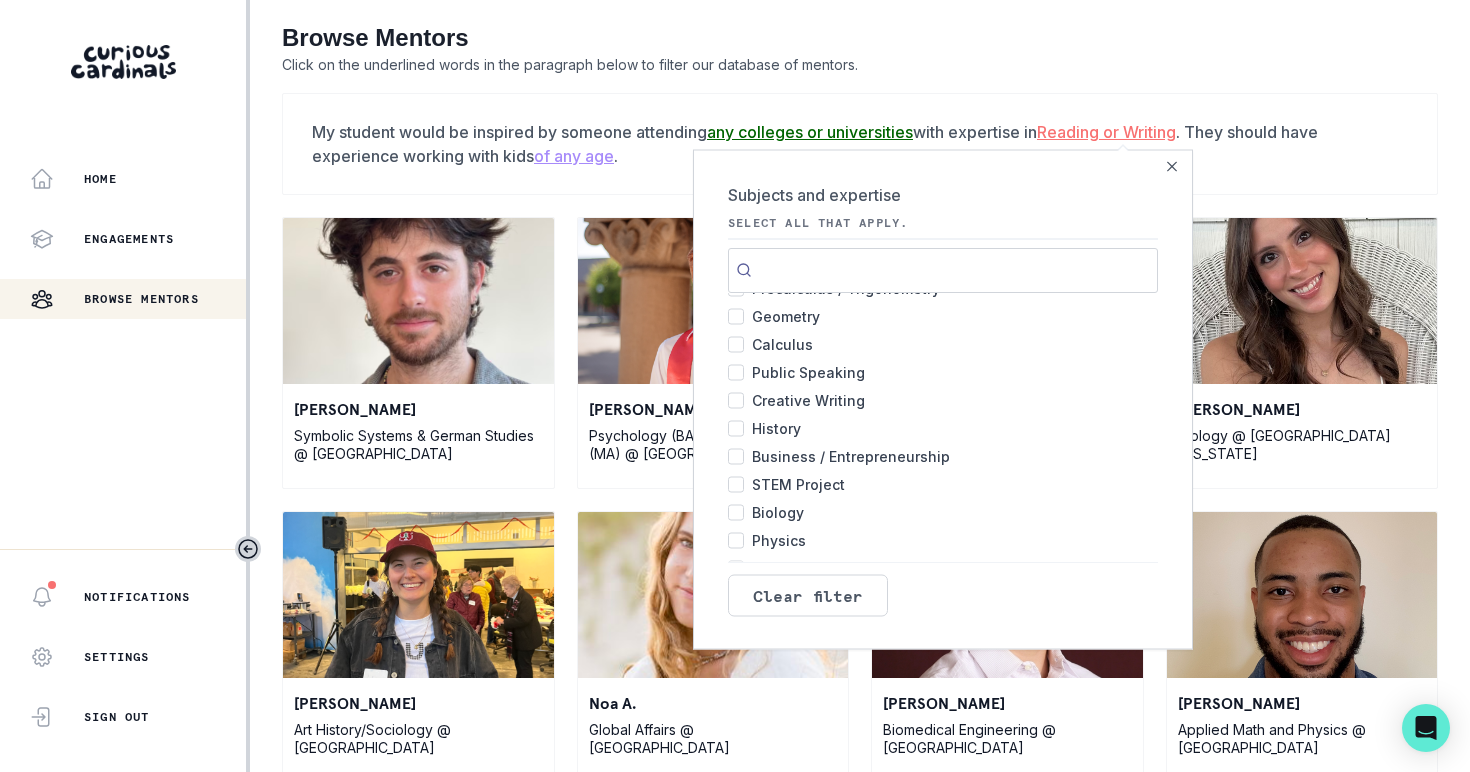 scroll, scrollTop: 321, scrollLeft: 0, axis: vertical 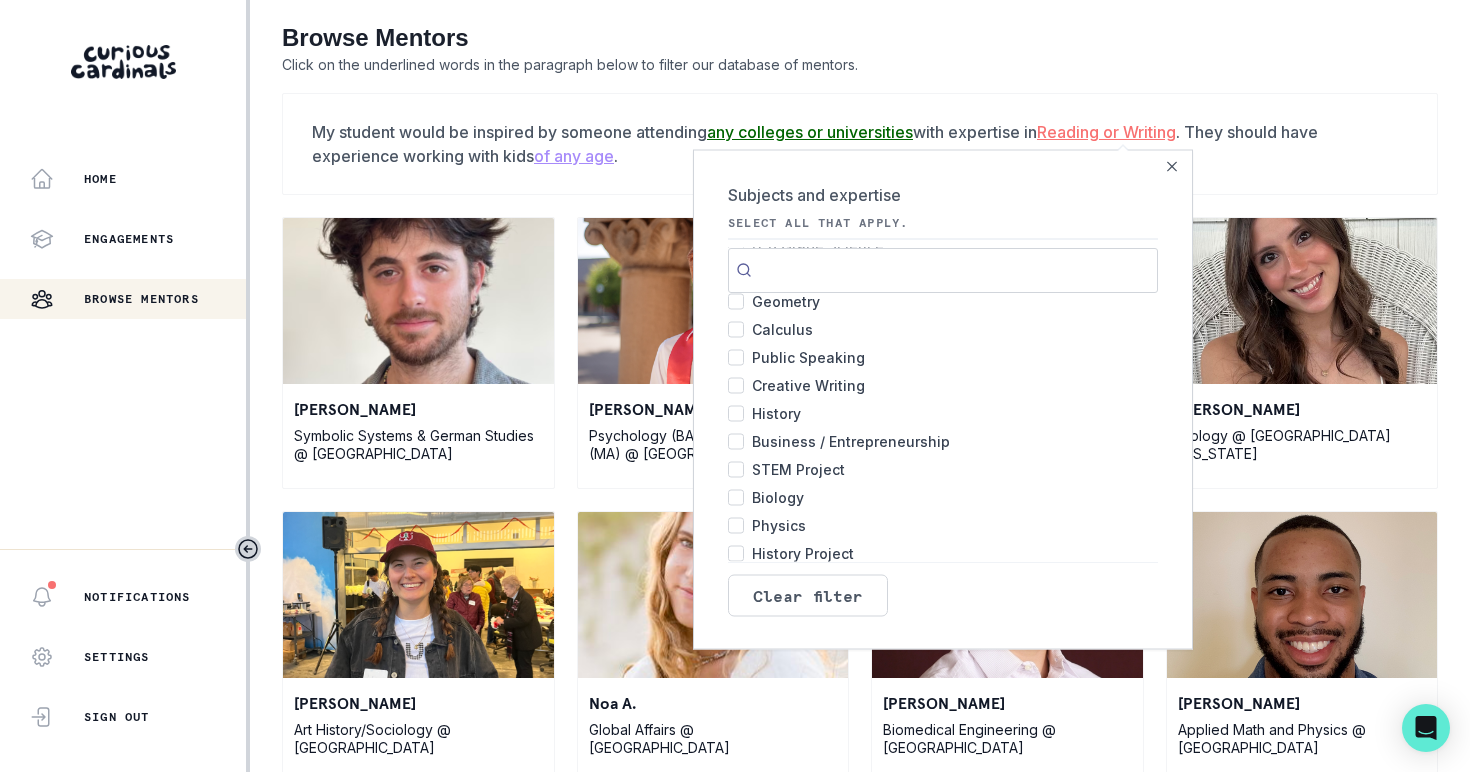 click on "Creative Writing 293" at bounding box center [736, 385] 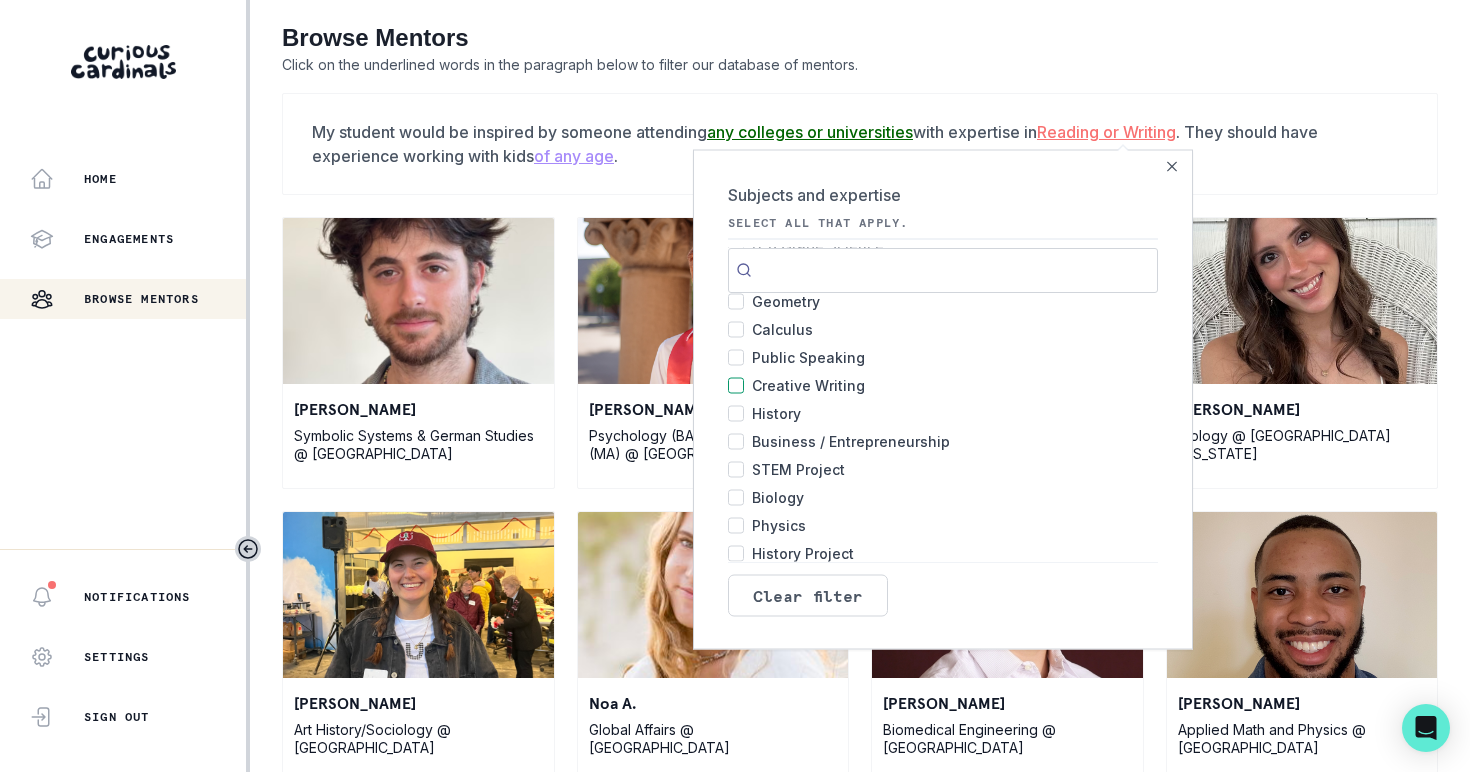 checkbox on "true" 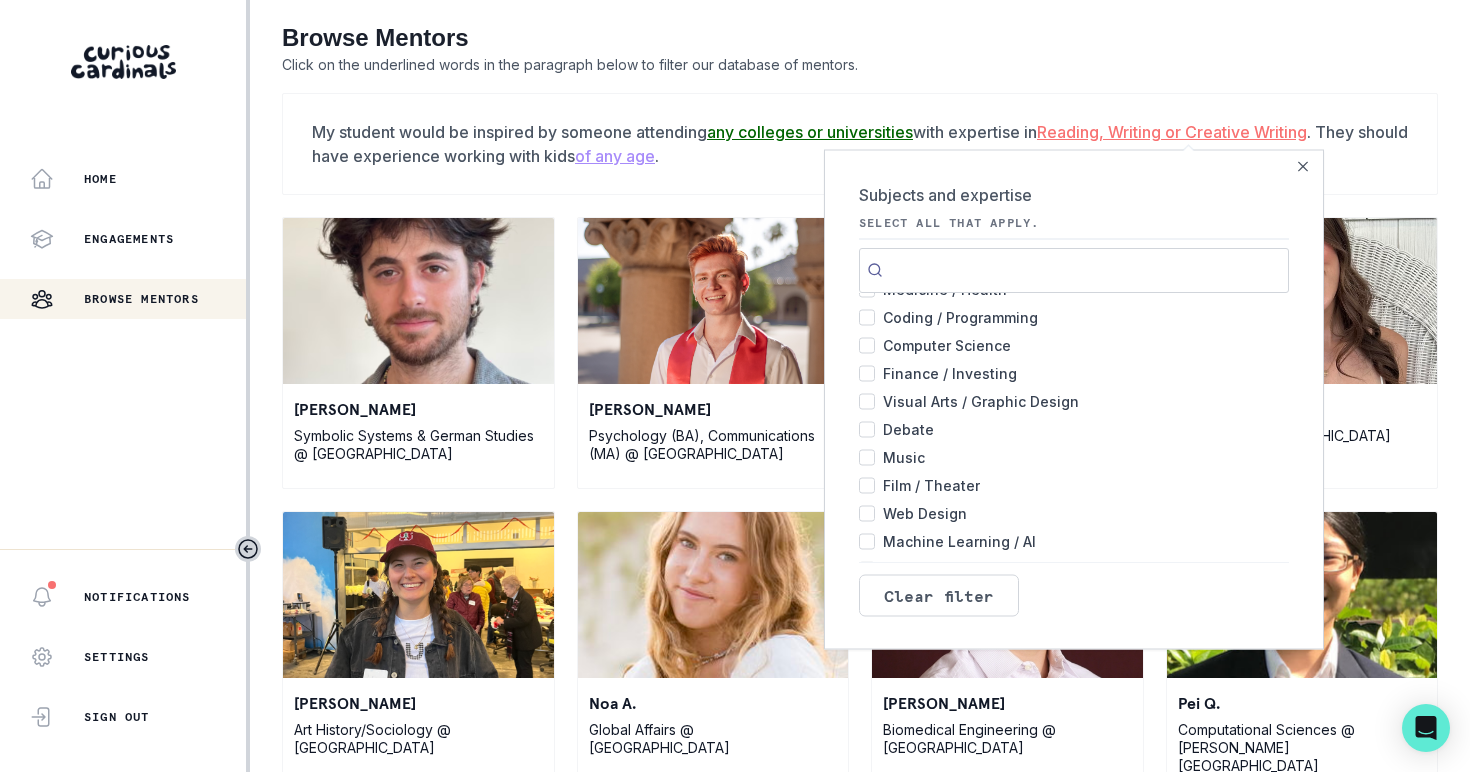 scroll, scrollTop: 923, scrollLeft: 0, axis: vertical 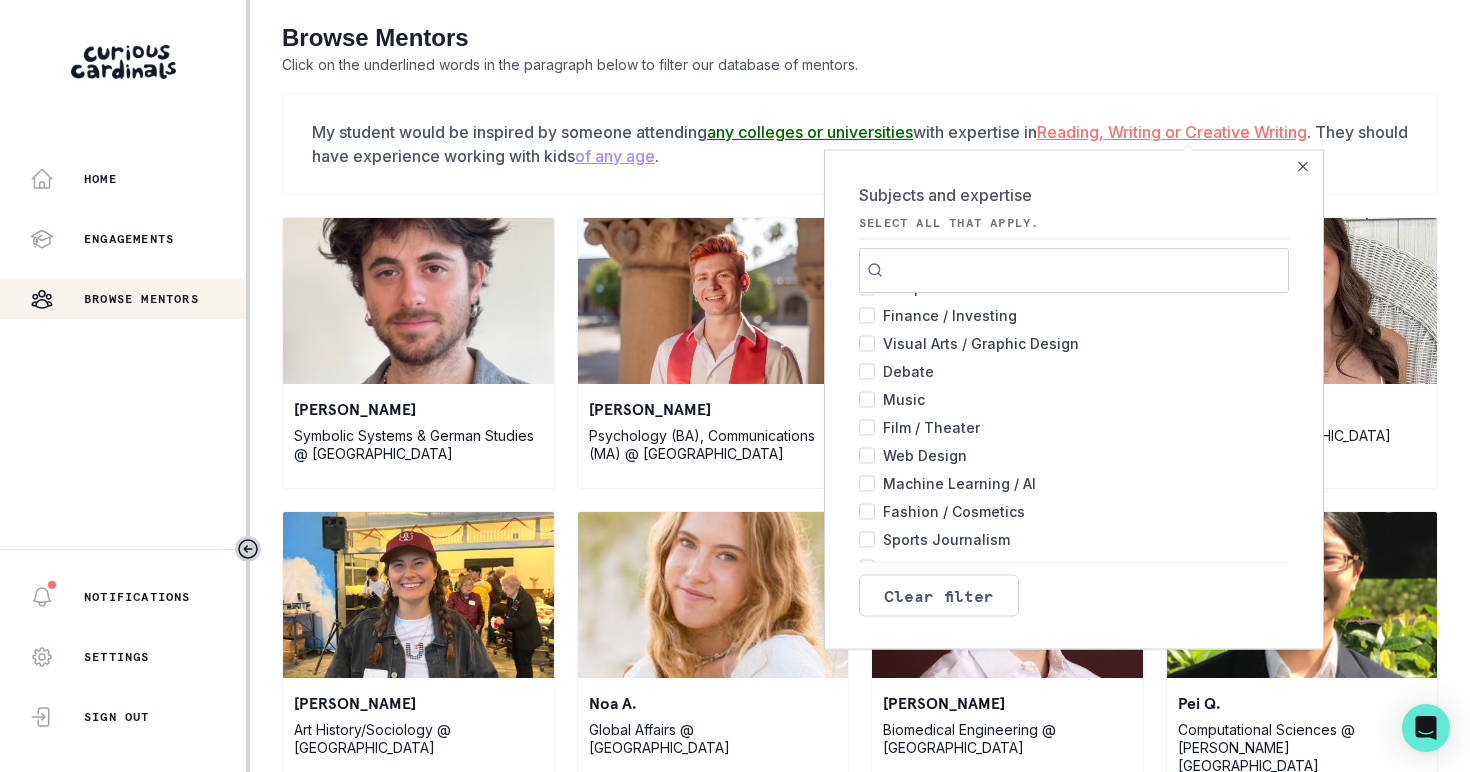 click on "Film / Theater 115" at bounding box center (867, 427) 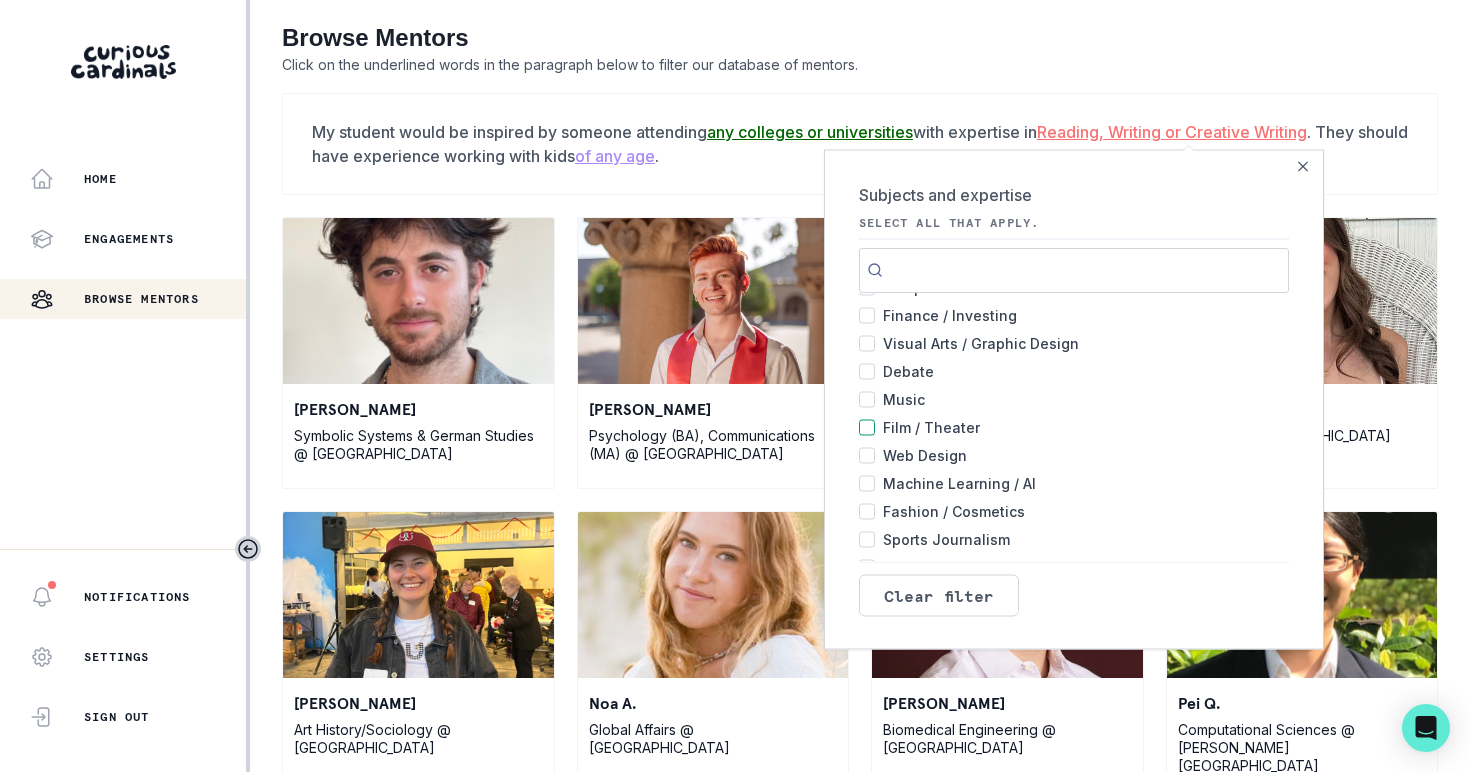 checkbox on "true" 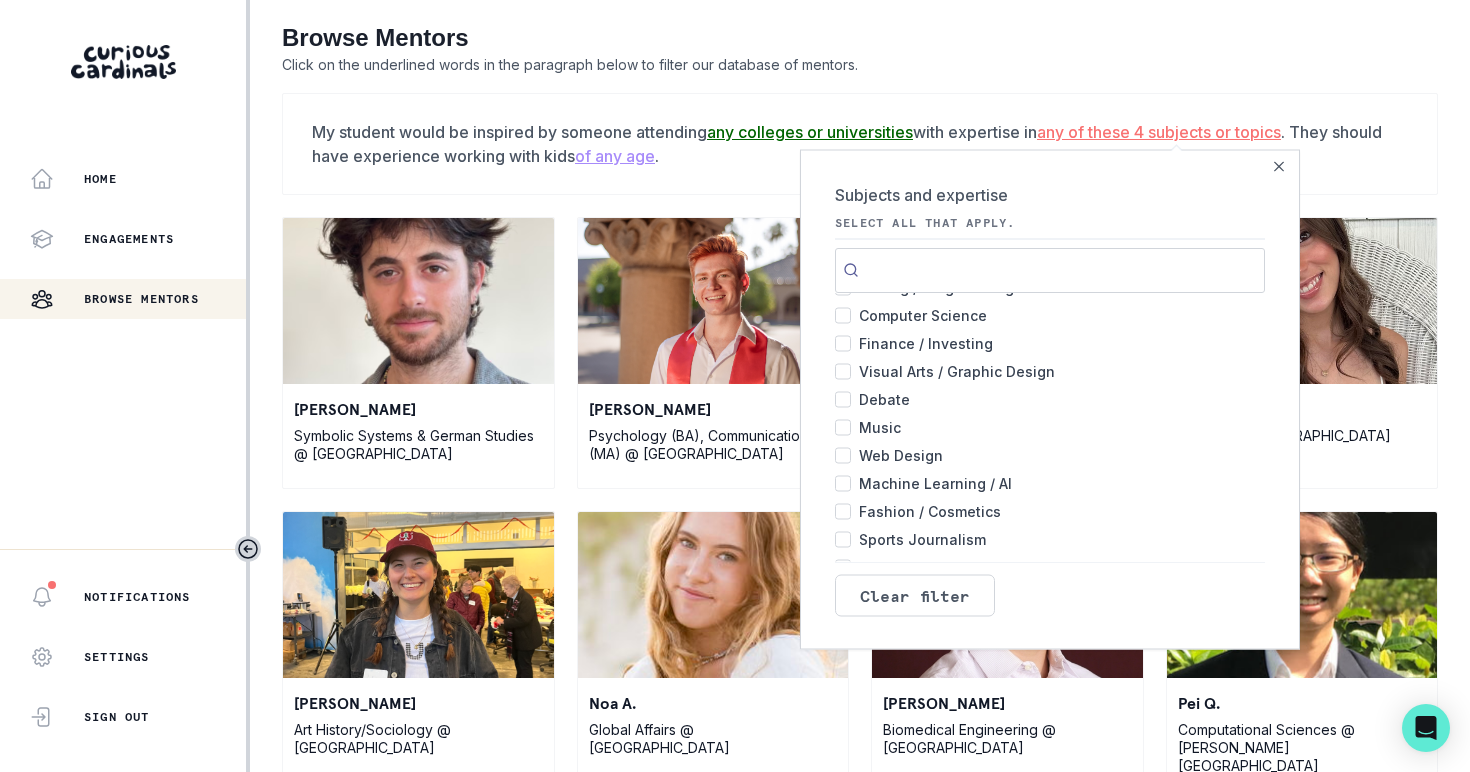 scroll, scrollTop: 0, scrollLeft: 0, axis: both 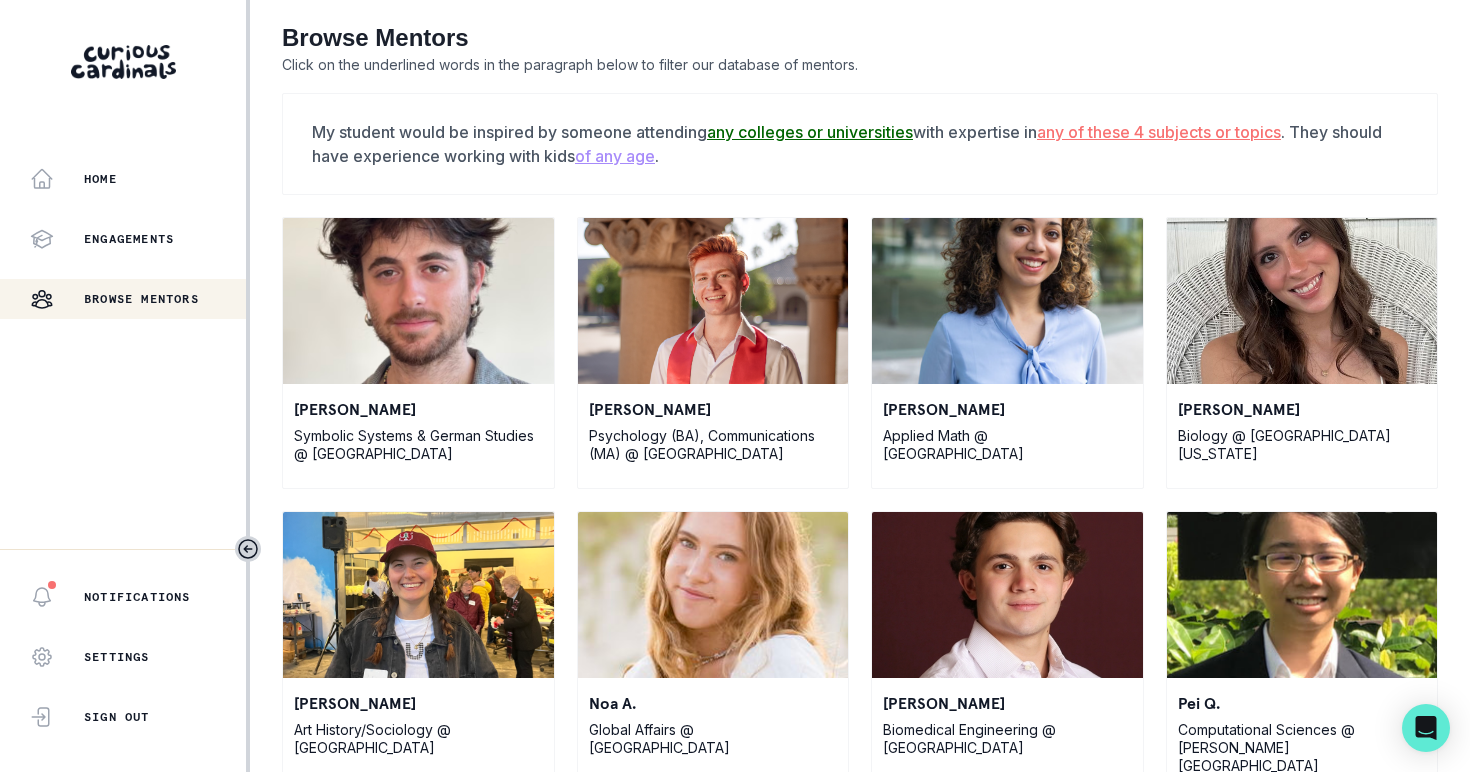 click on "Browse Mentors" at bounding box center [860, 38] 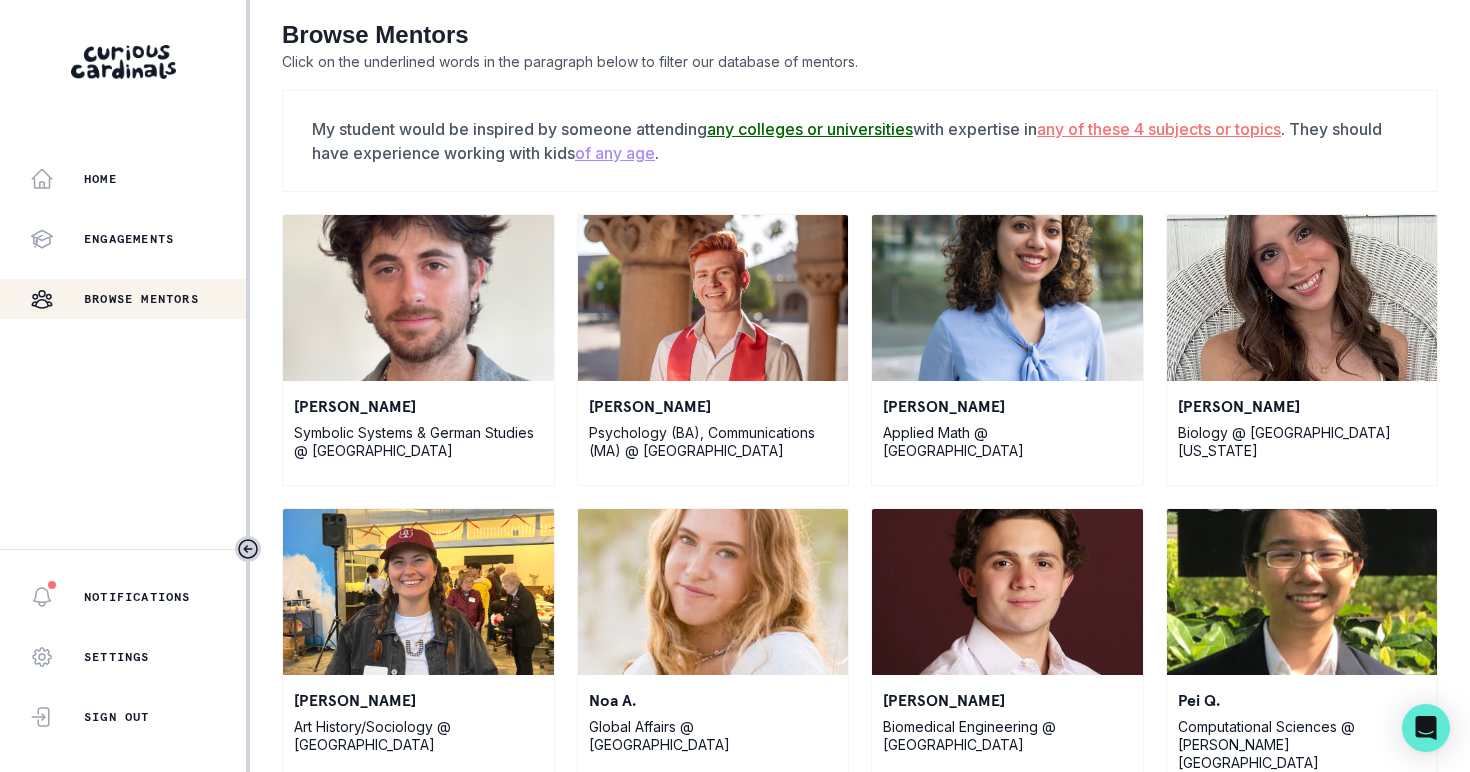 scroll, scrollTop: 0, scrollLeft: 0, axis: both 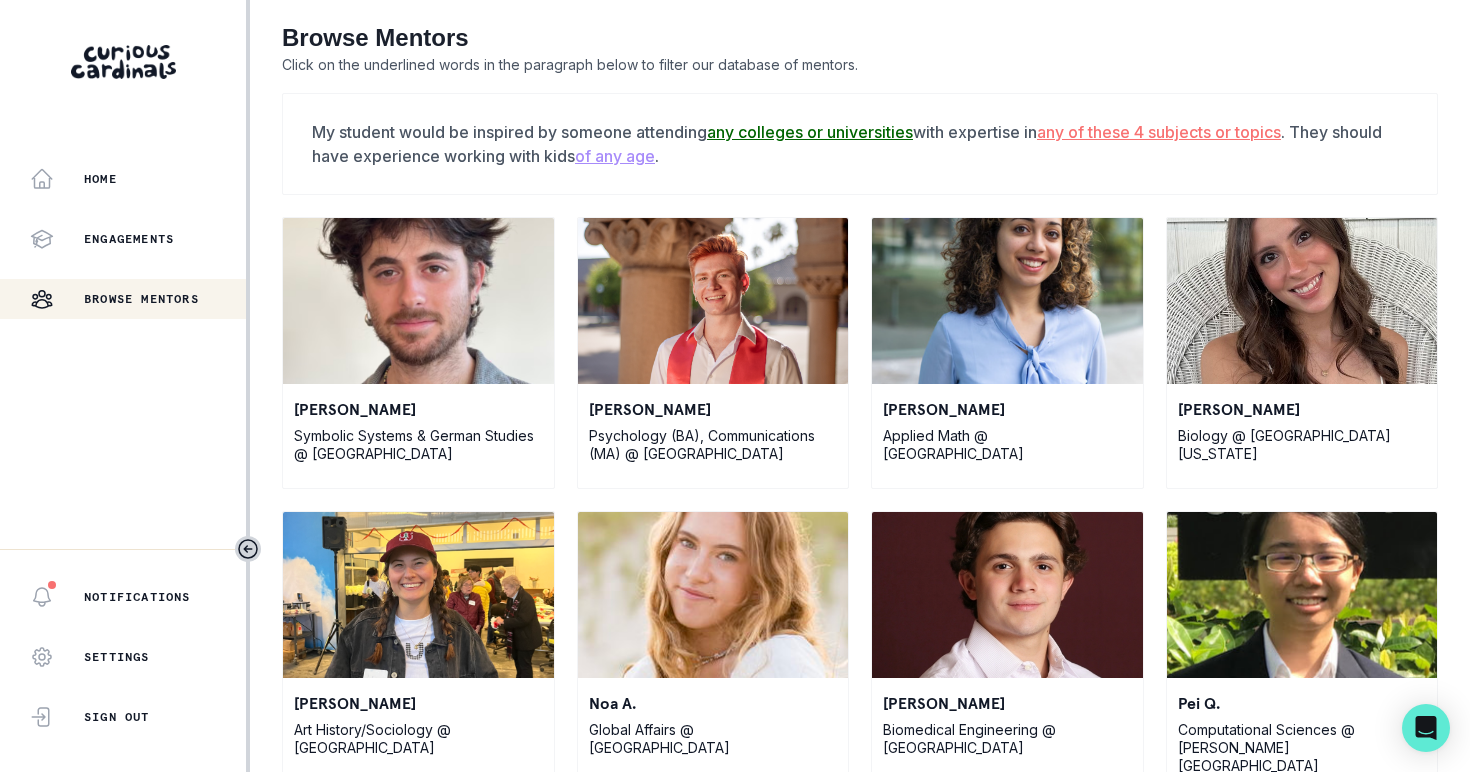 click on "any of these 4 subjects or topics" at bounding box center [1159, 132] 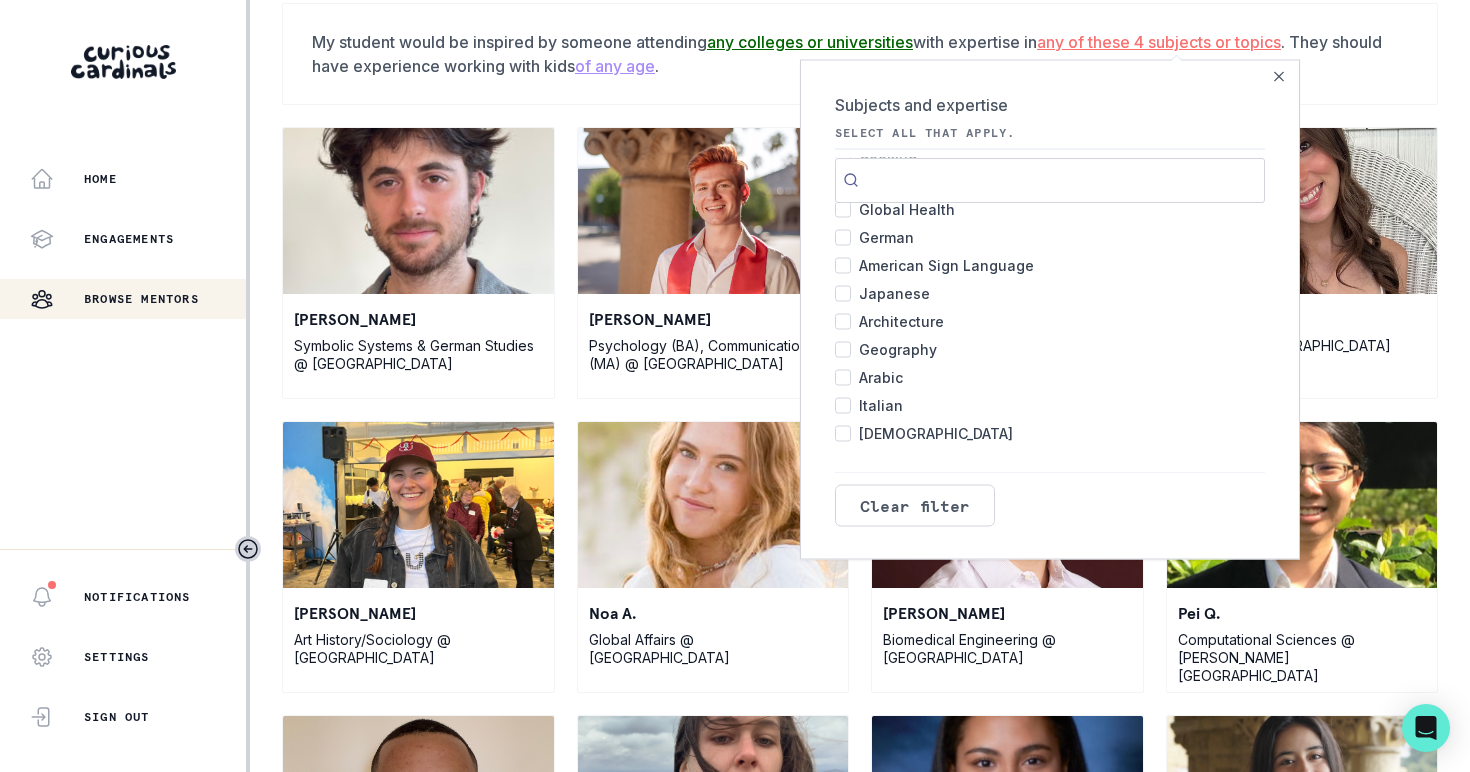 scroll, scrollTop: 94, scrollLeft: 0, axis: vertical 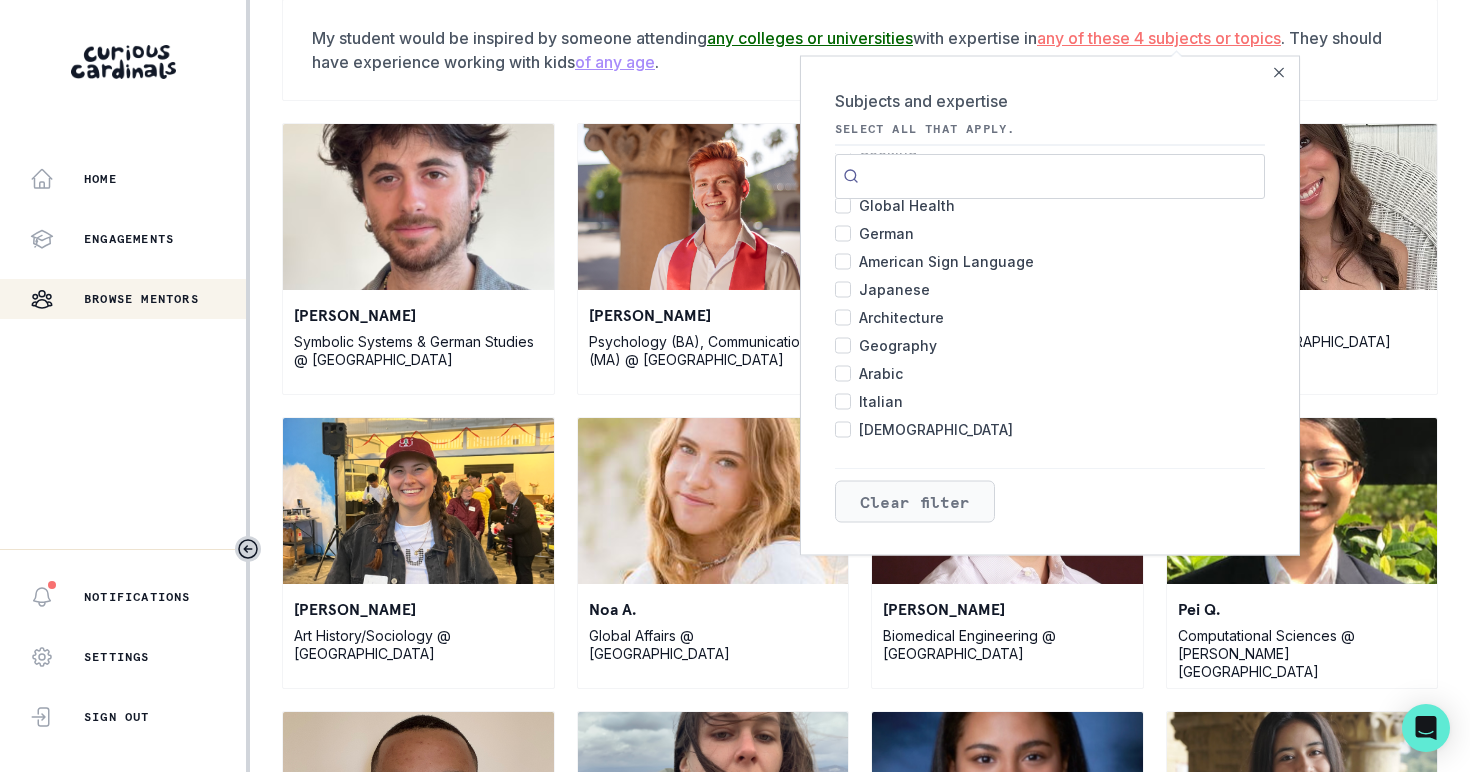 click on "Clear filter" at bounding box center [915, 501] 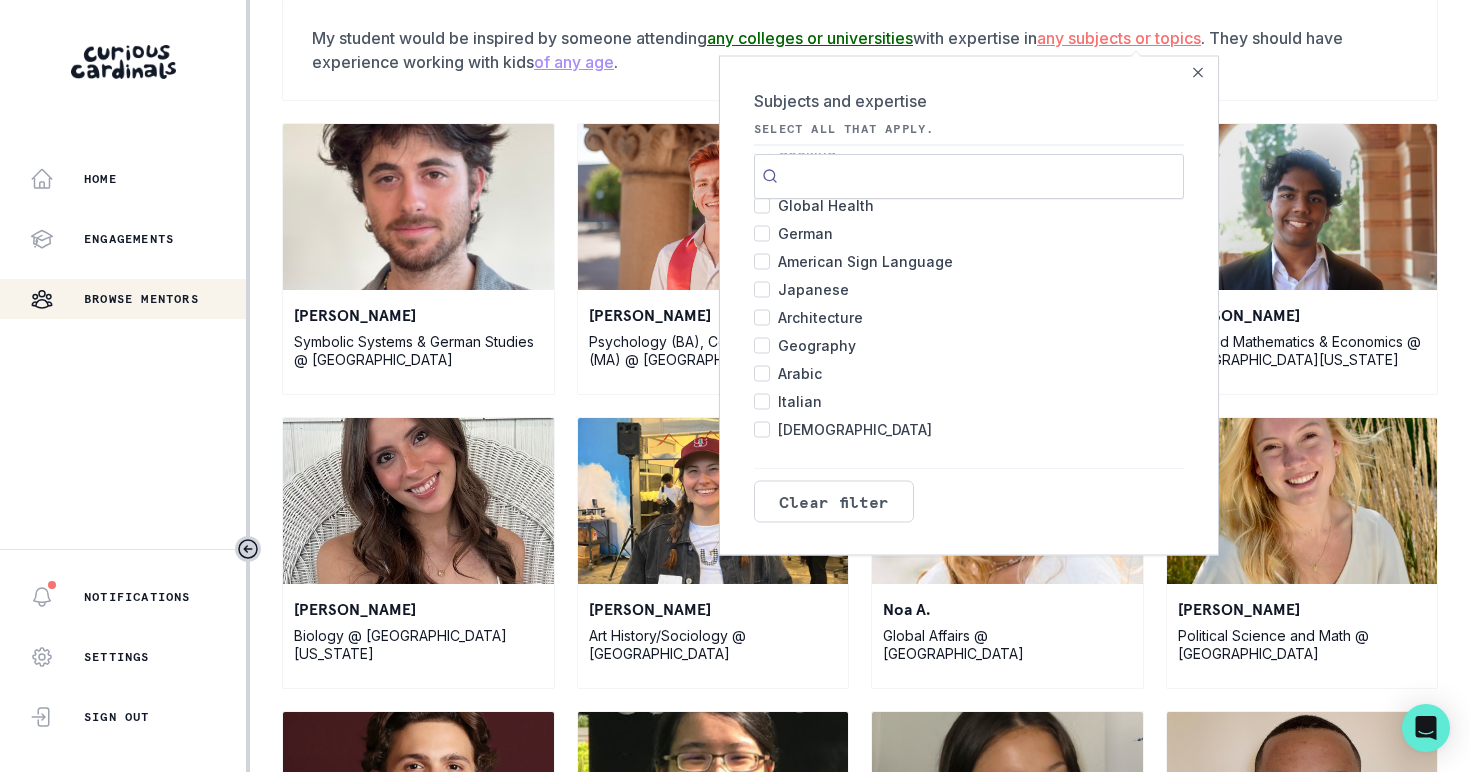 click at bounding box center (969, 175) 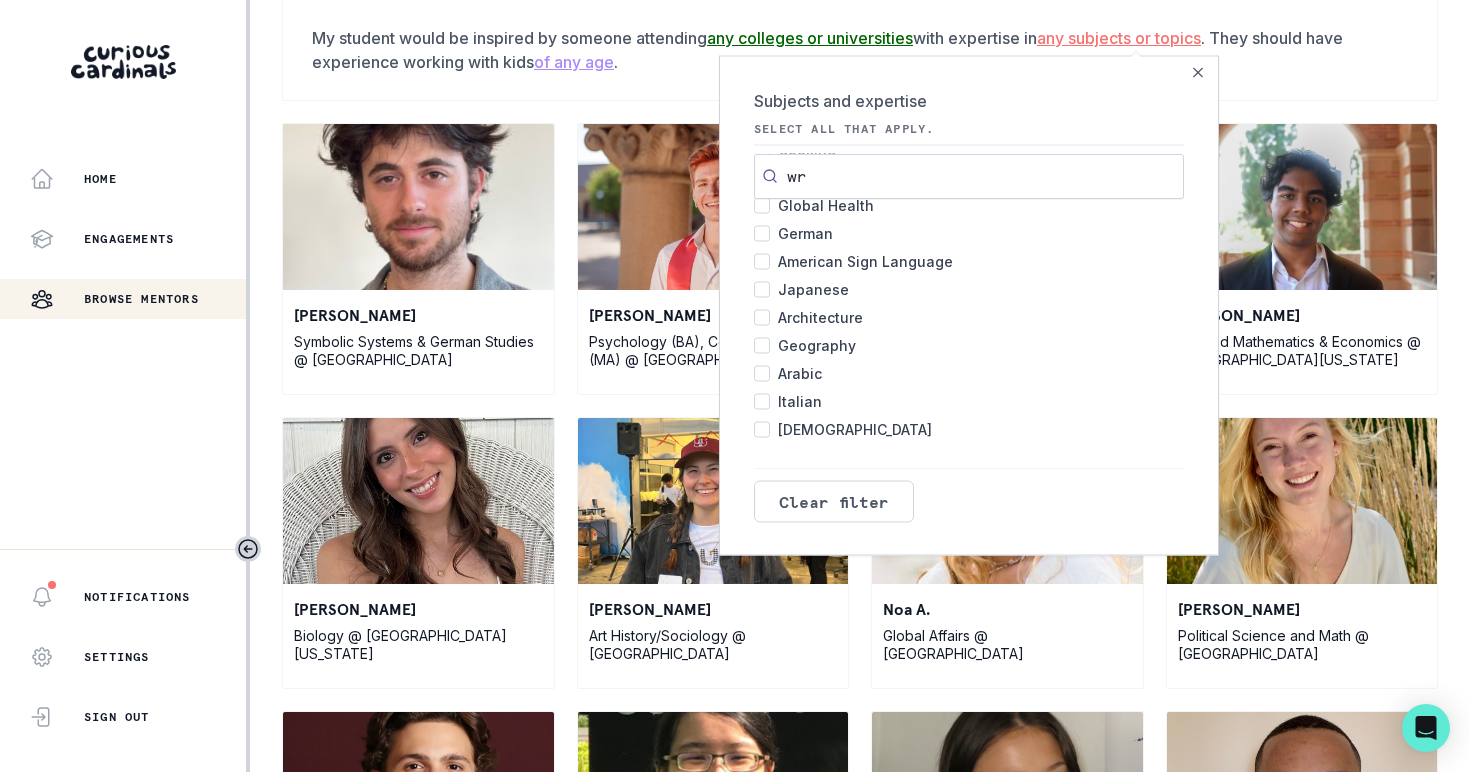 scroll, scrollTop: 0, scrollLeft: 0, axis: both 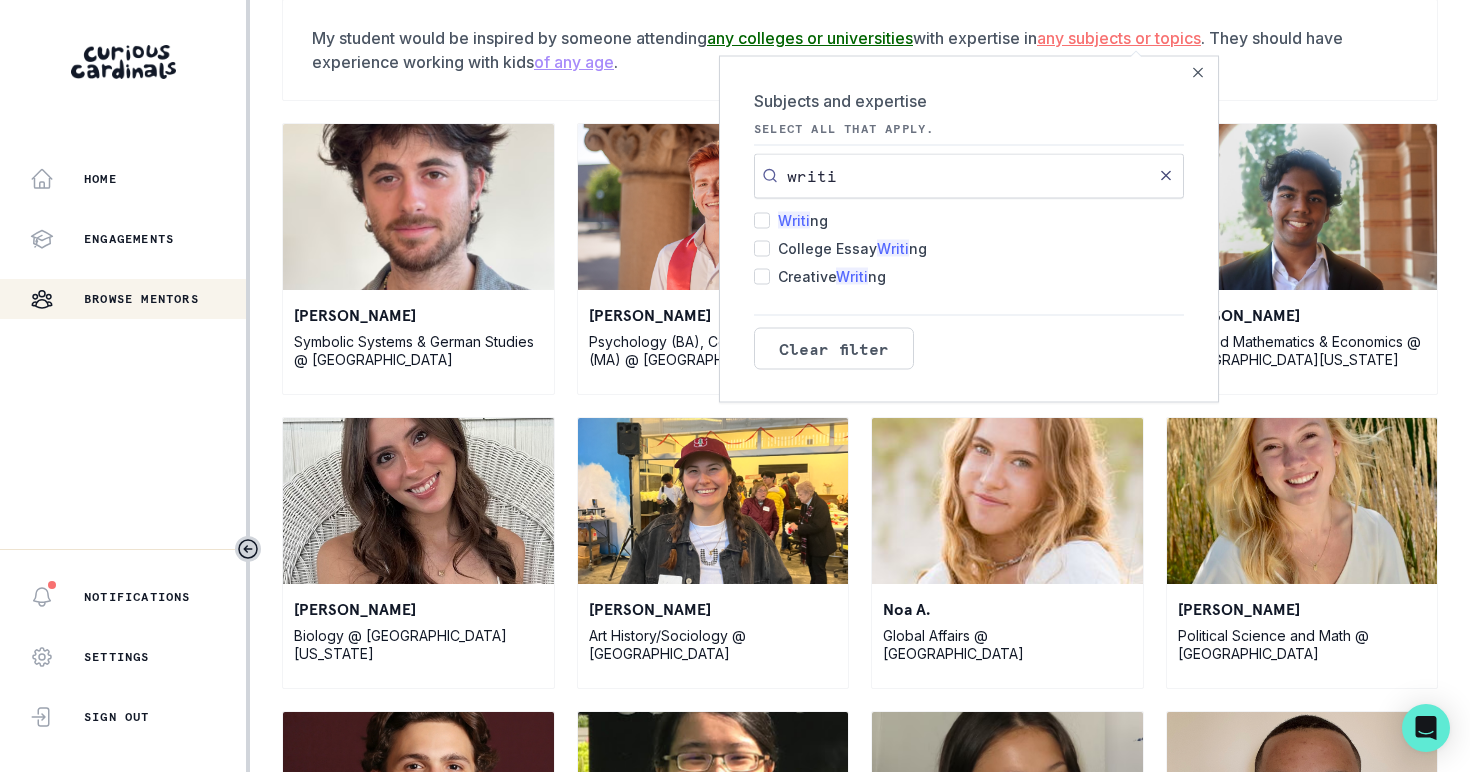 type on "writi" 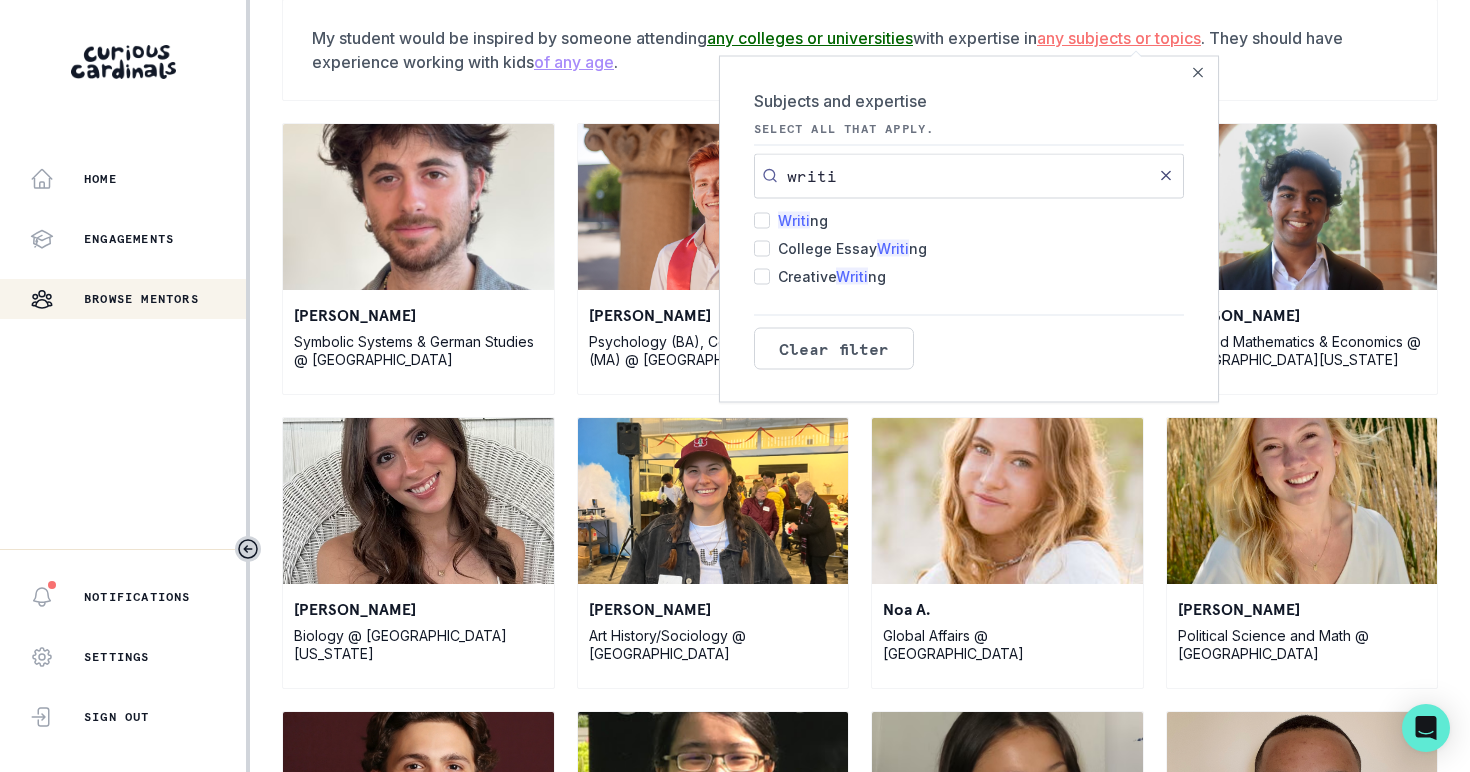 click on "Writi ng 512" at bounding box center (762, 220) 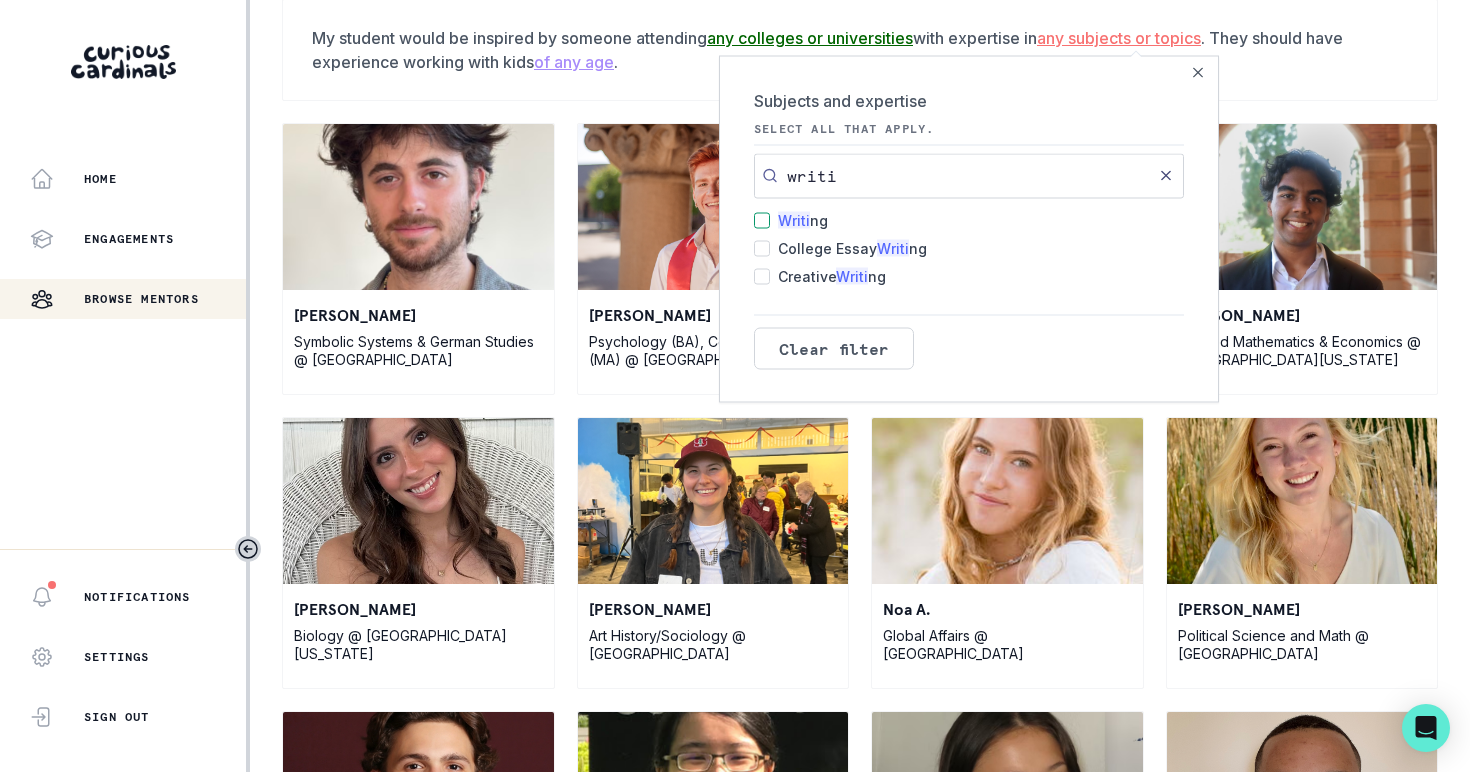 checkbox on "true" 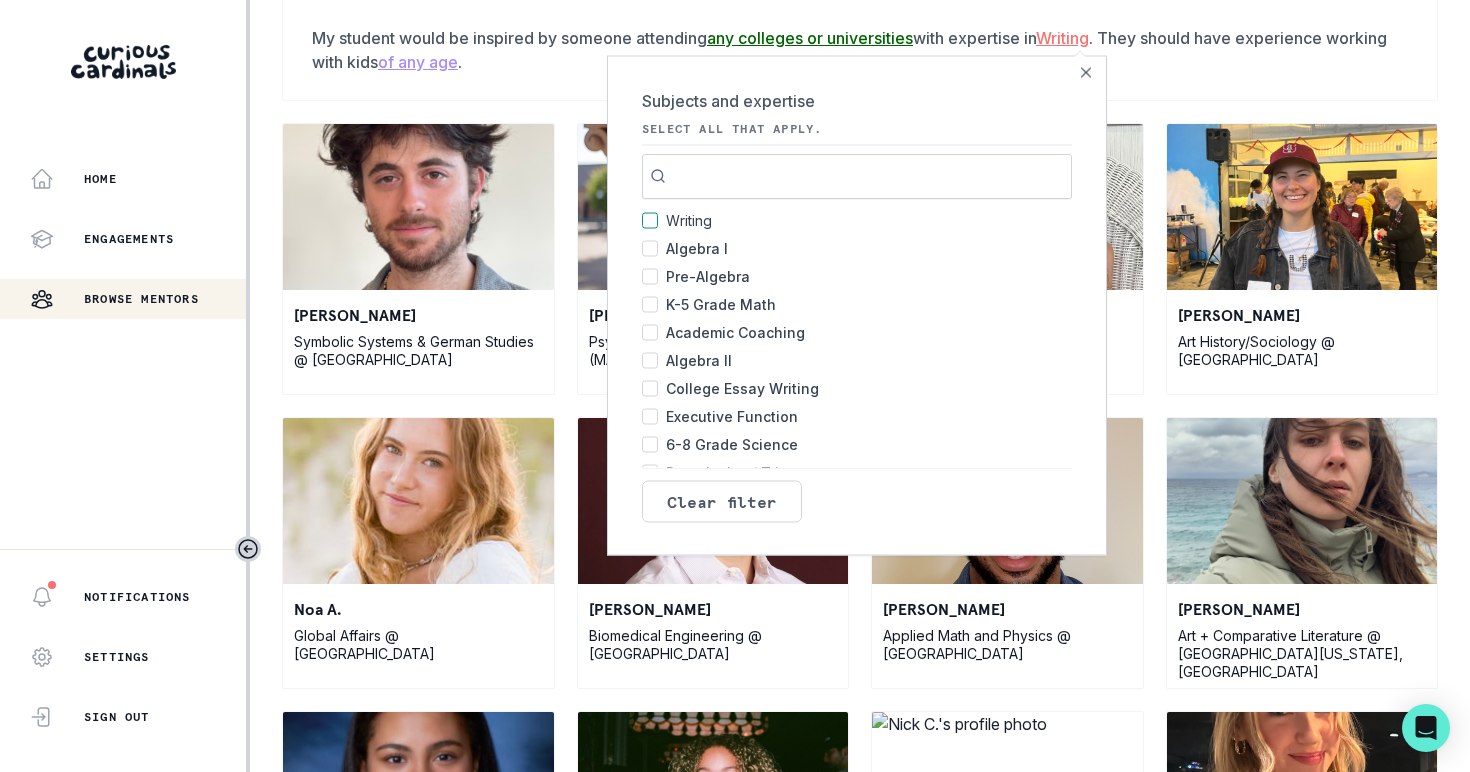 click at bounding box center [857, 175] 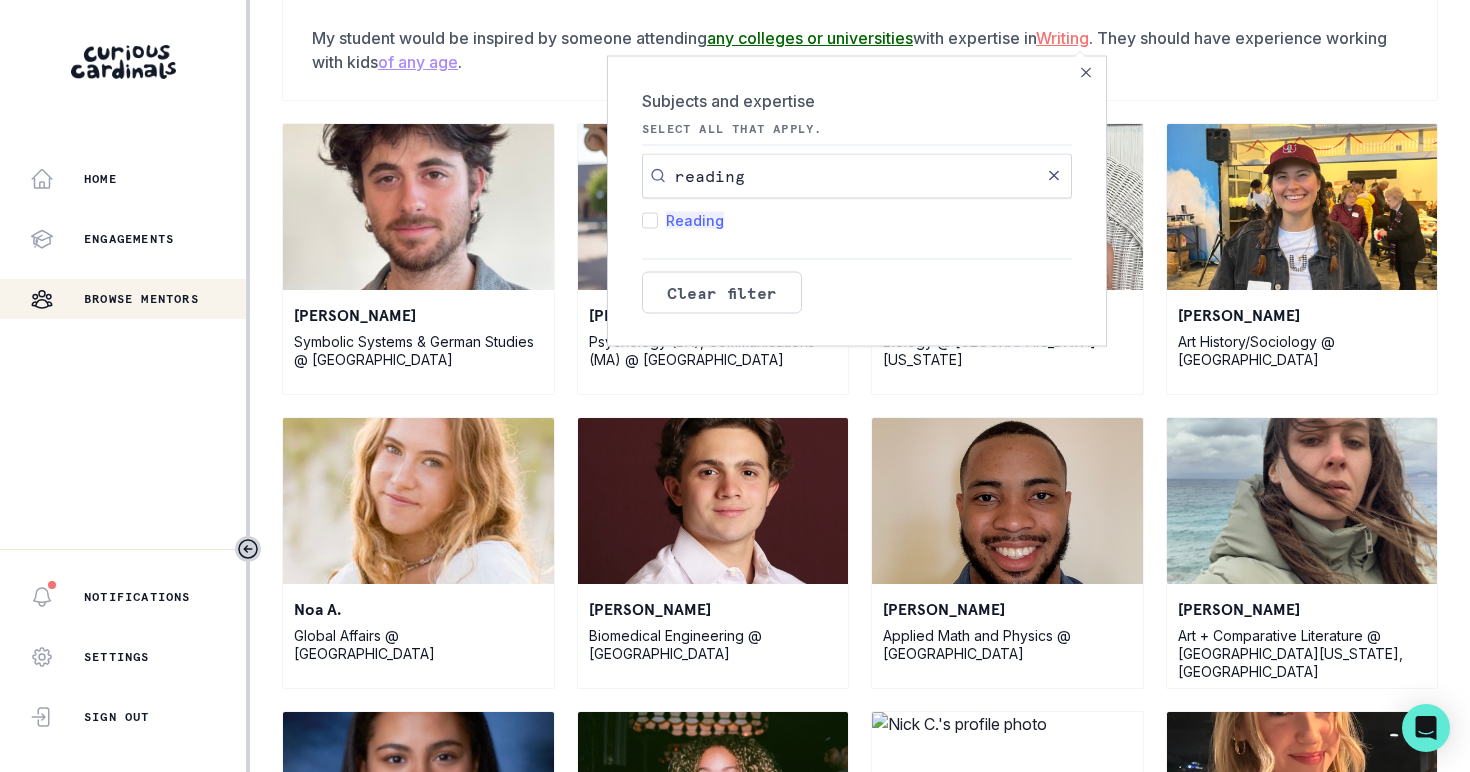 type on "reading" 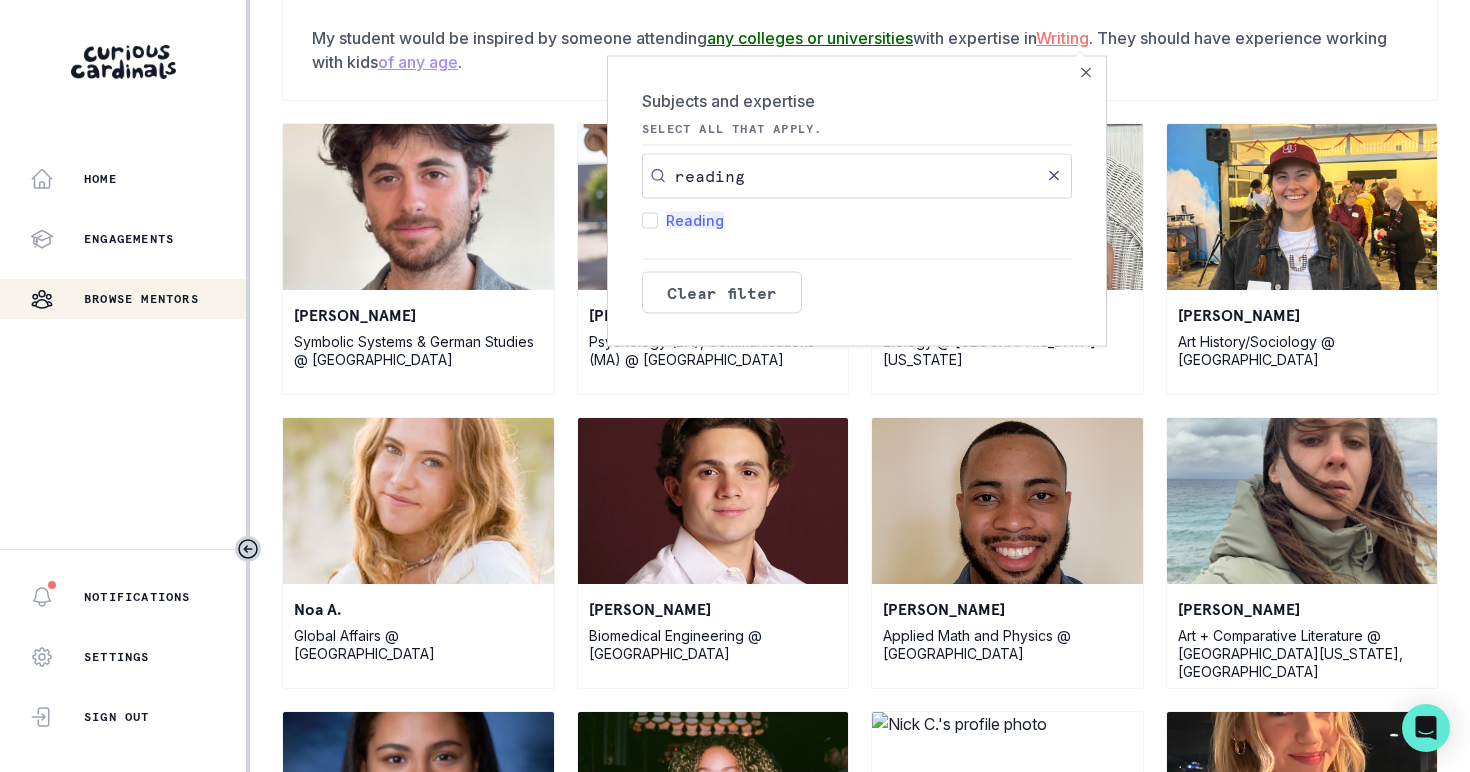click on "Reading 384" at bounding box center [650, 220] 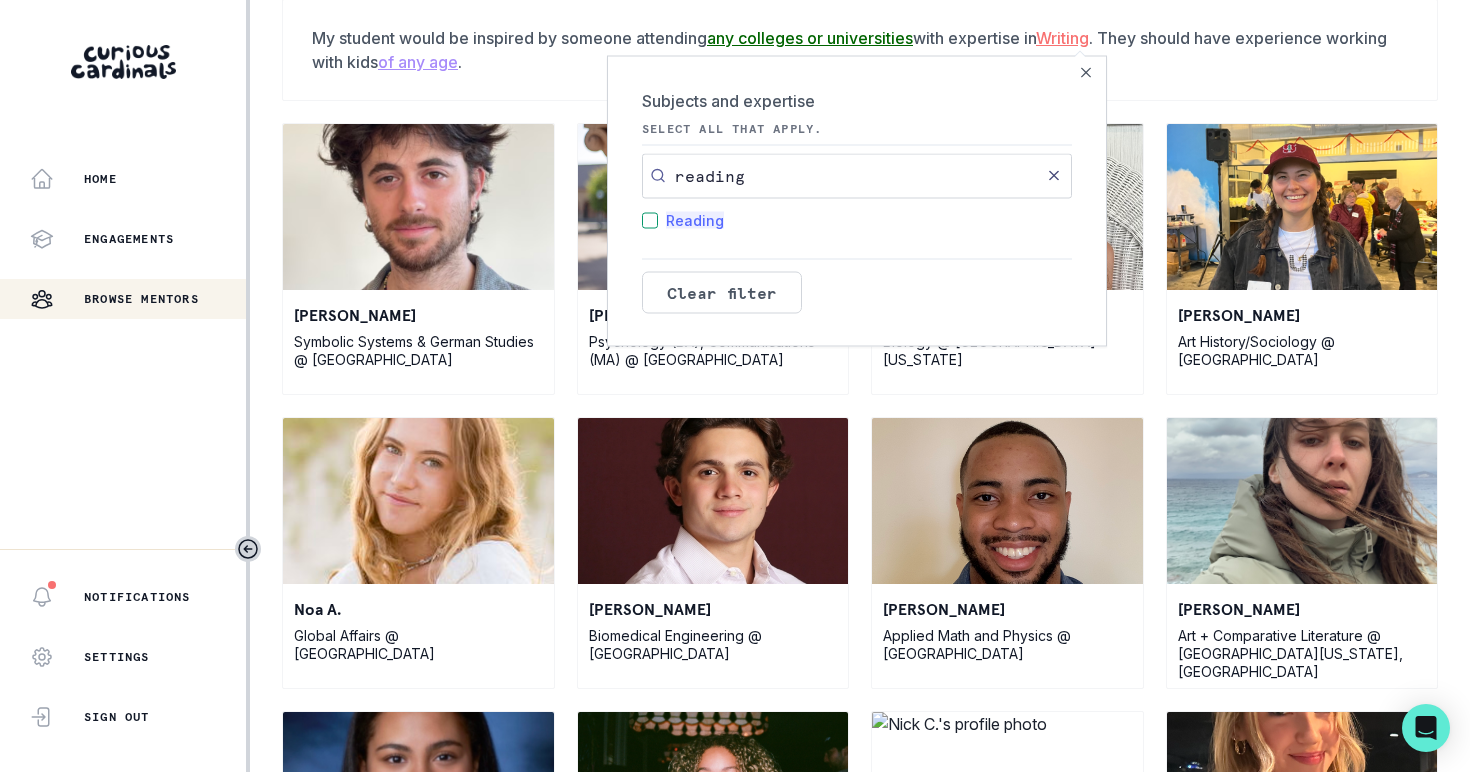 checkbox on "true" 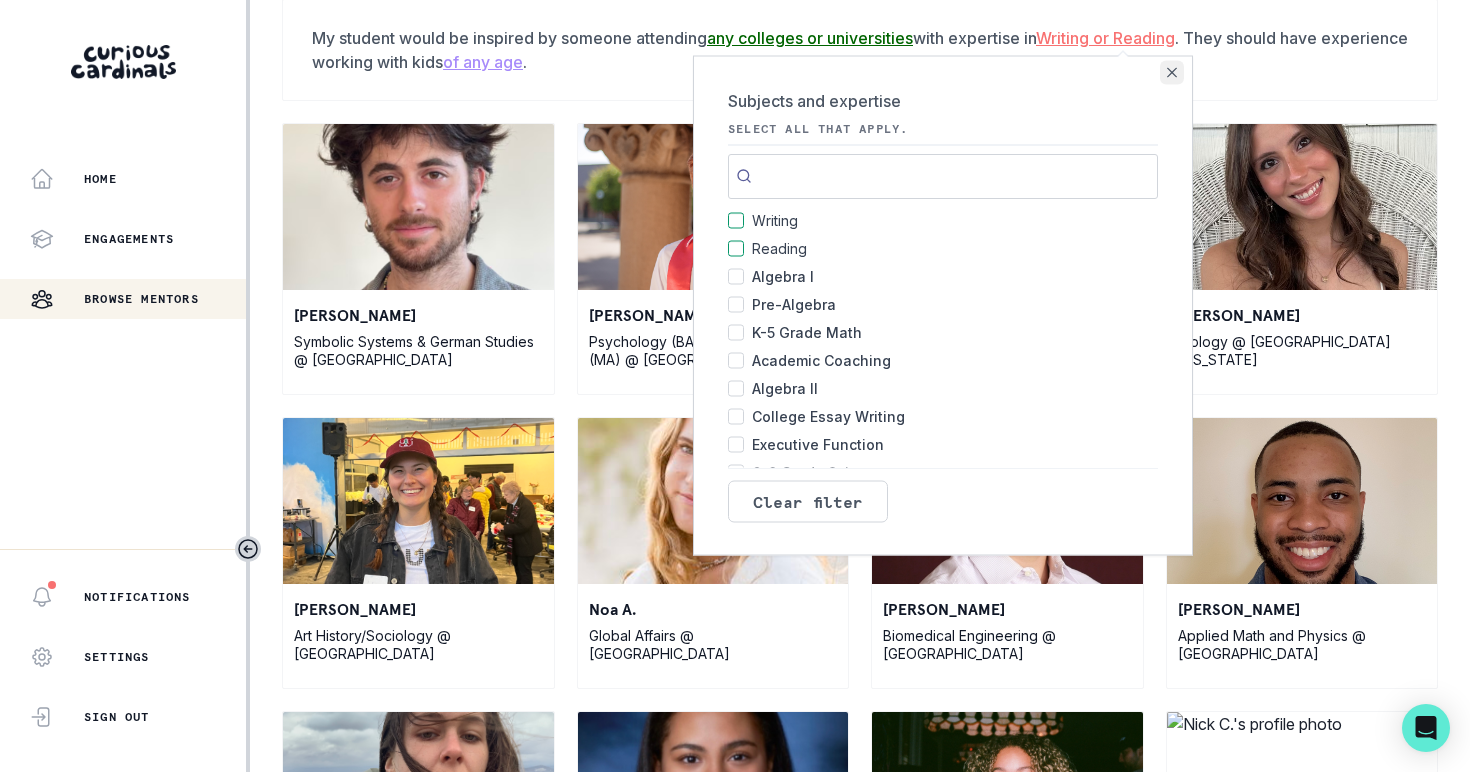 click 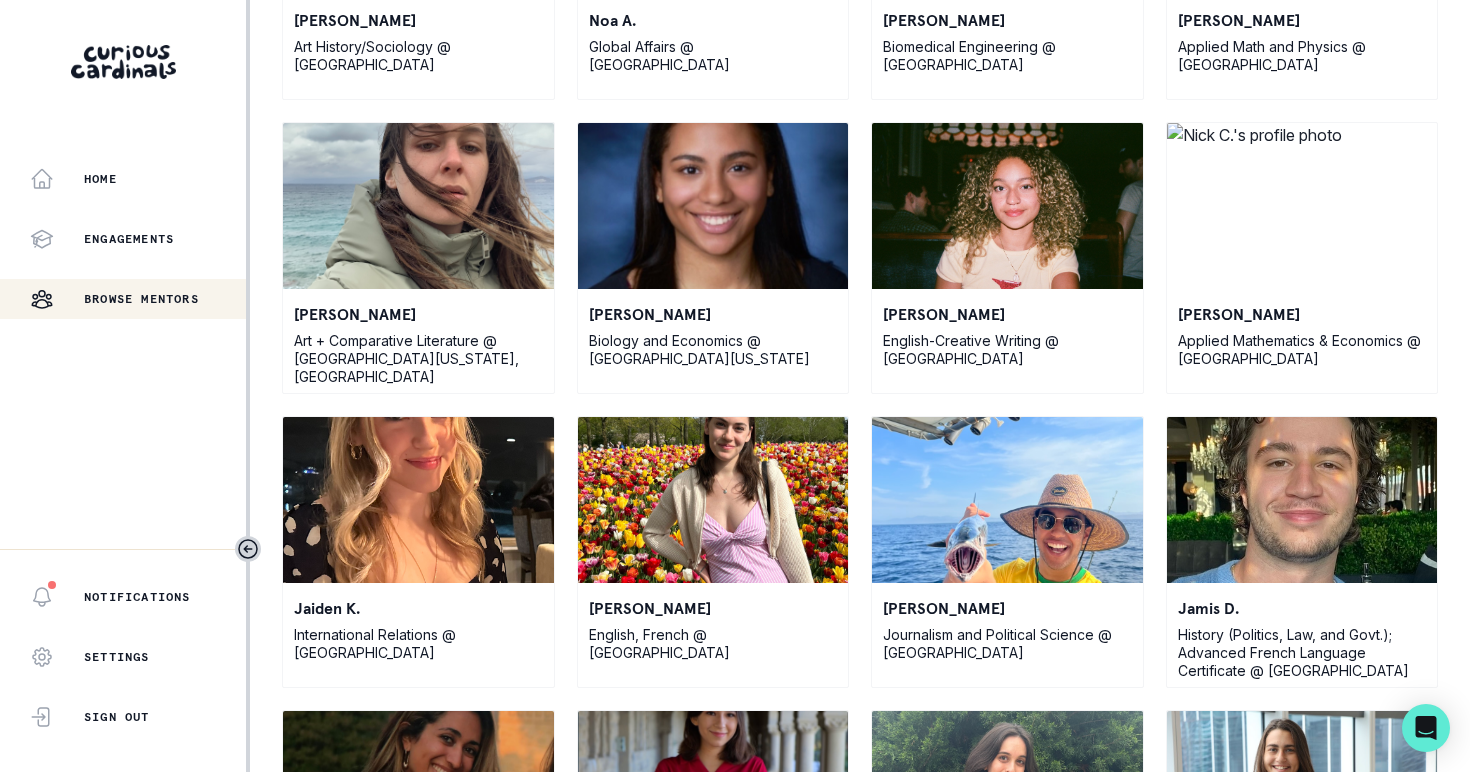 scroll, scrollTop: 694, scrollLeft: 0, axis: vertical 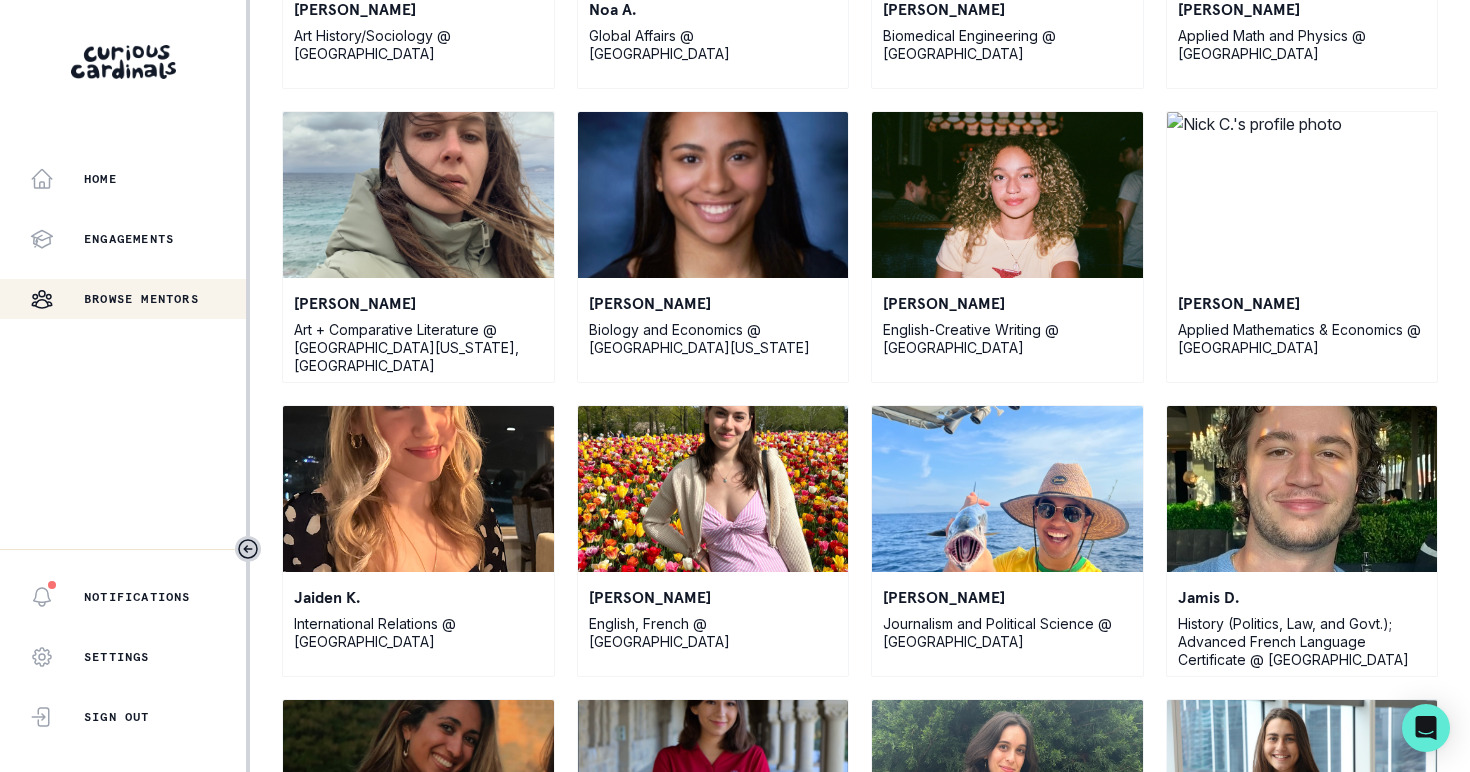 click on "English-Creative Writing   @ [GEOGRAPHIC_DATA]" at bounding box center [1007, 339] 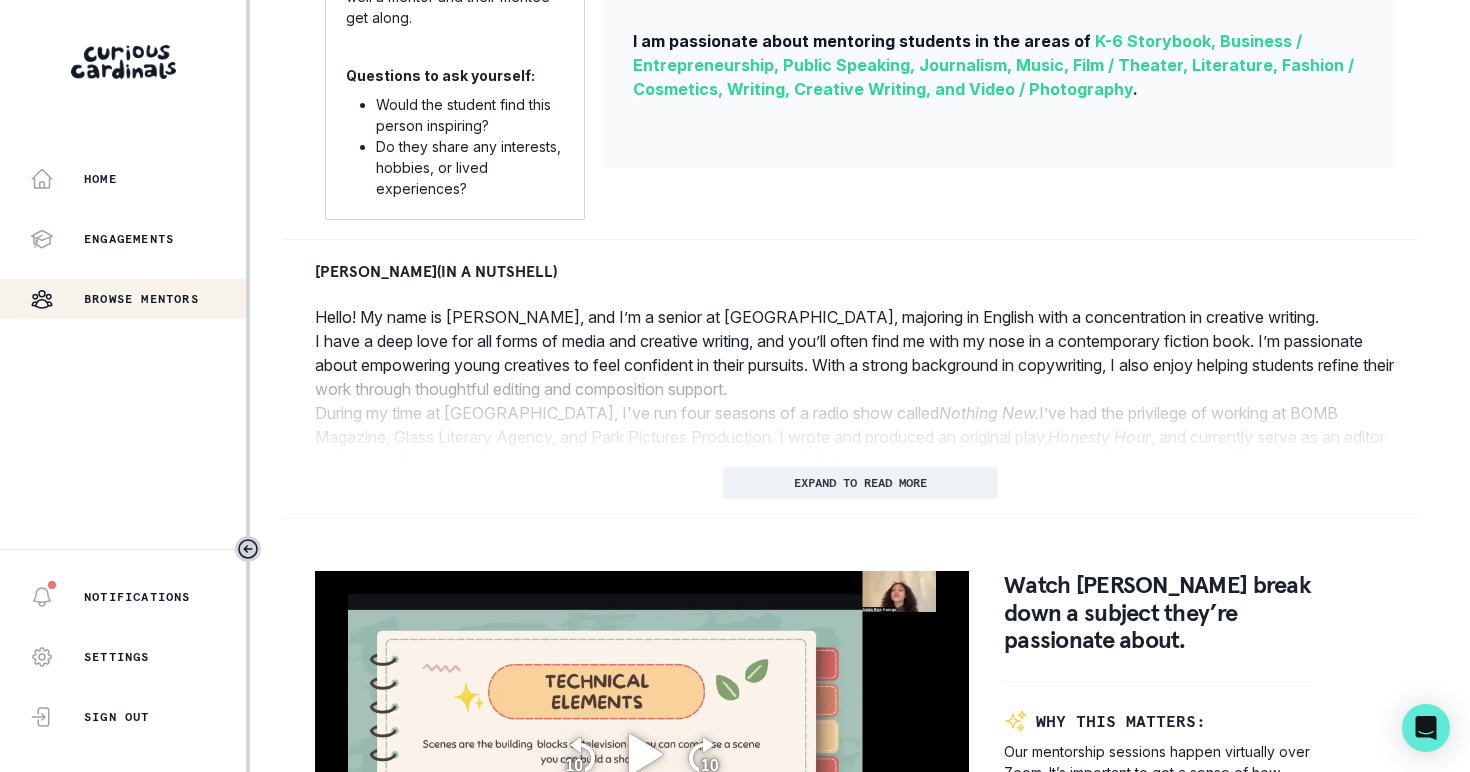 scroll, scrollTop: 781, scrollLeft: 0, axis: vertical 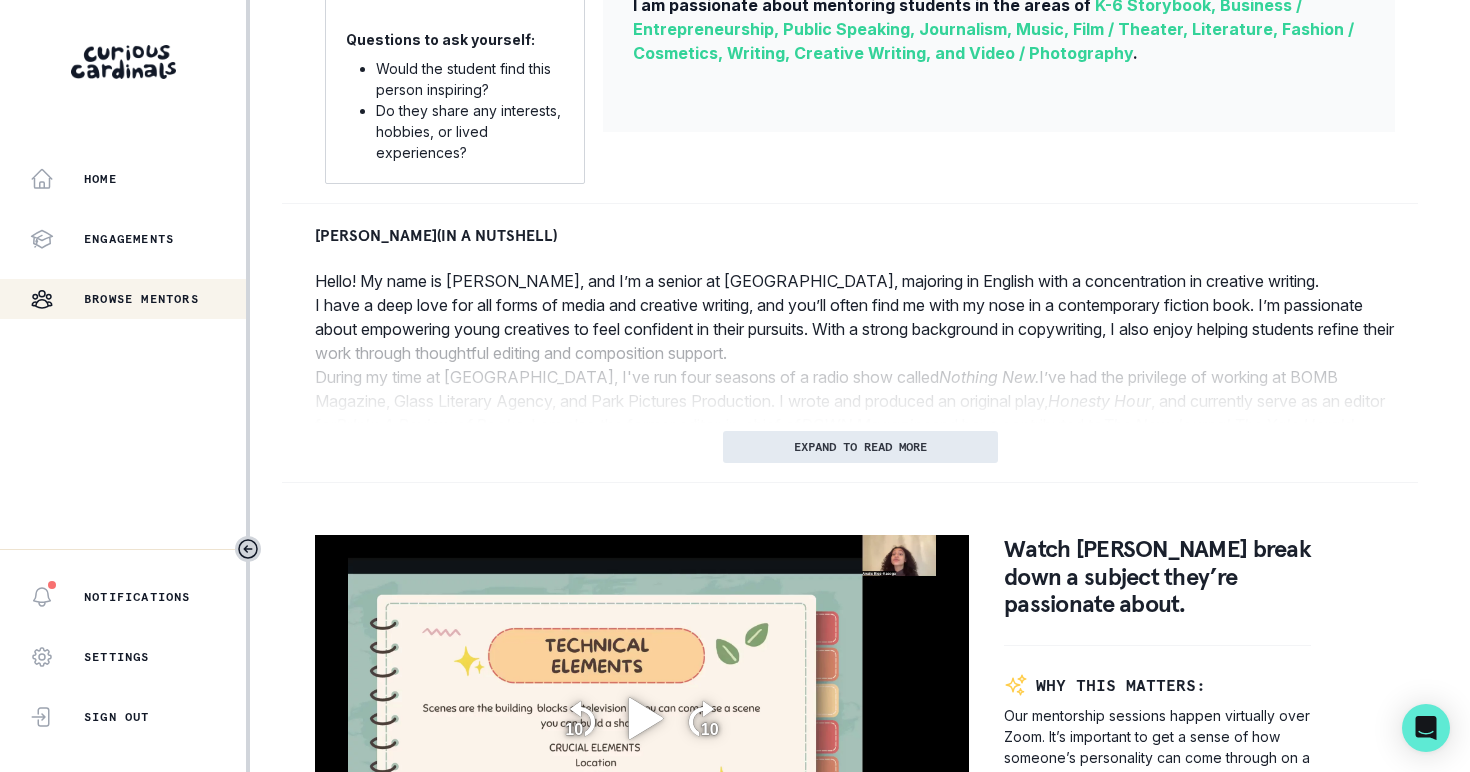 click on "EXPAND TO READ MORE" at bounding box center (860, 447) 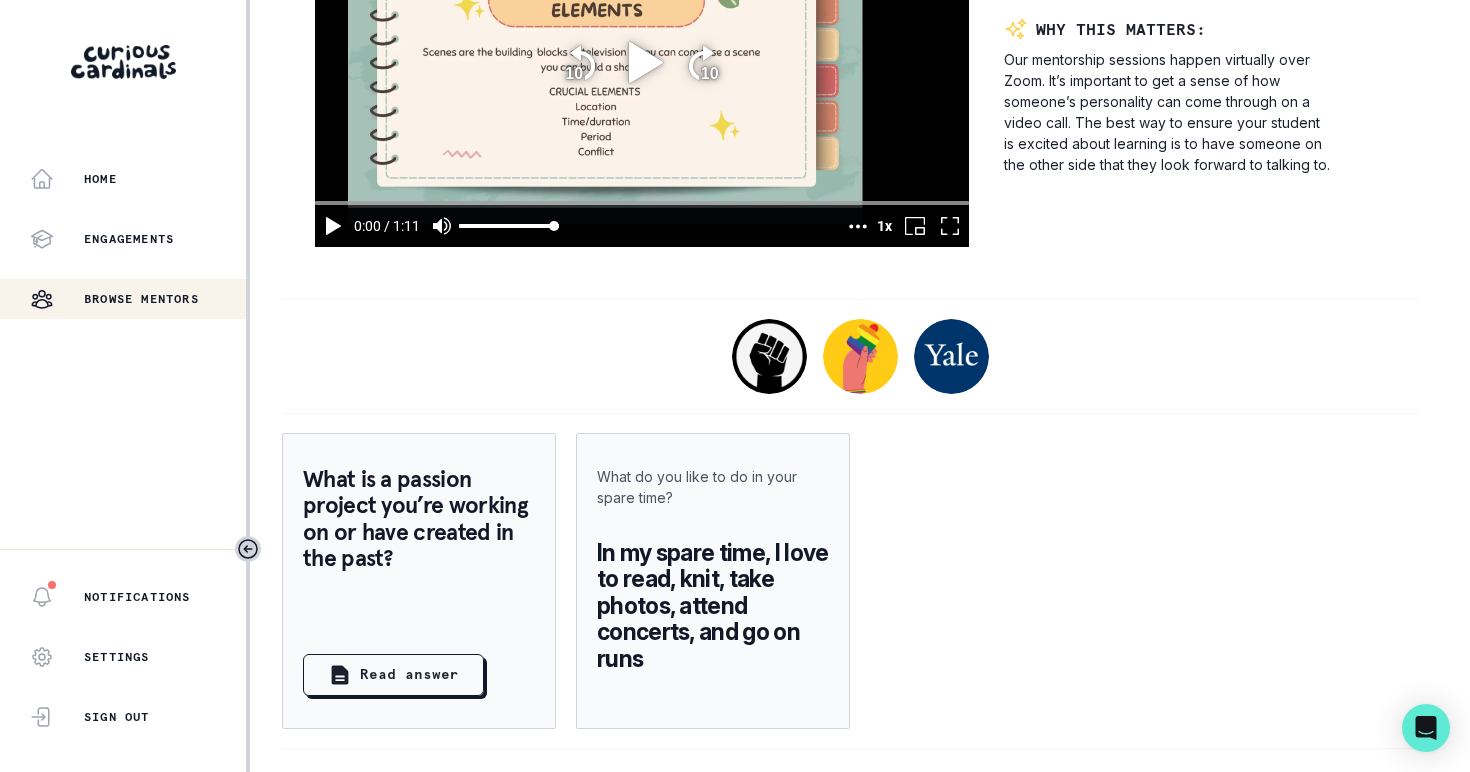scroll, scrollTop: 1575, scrollLeft: 0, axis: vertical 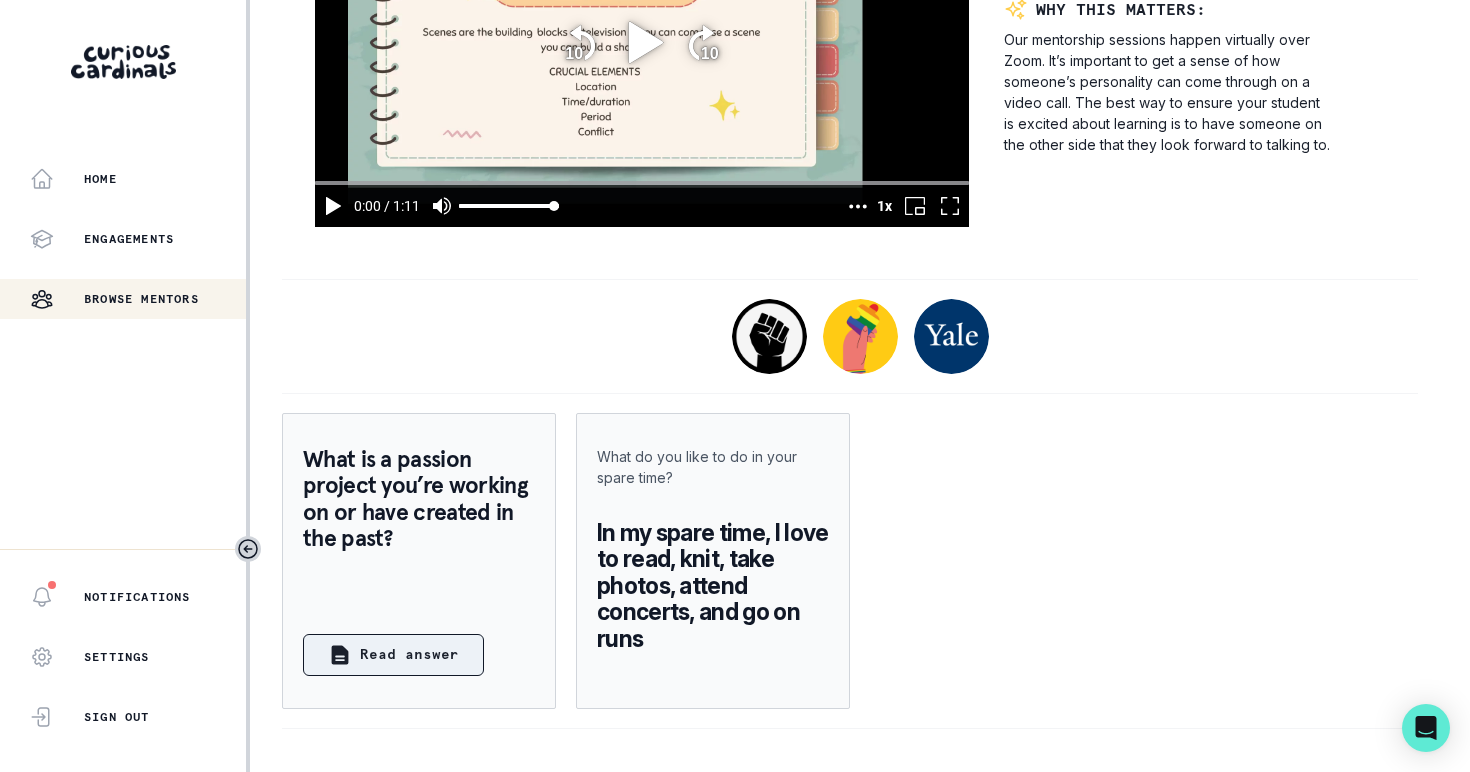 click on "Read answer" at bounding box center (409, 654) 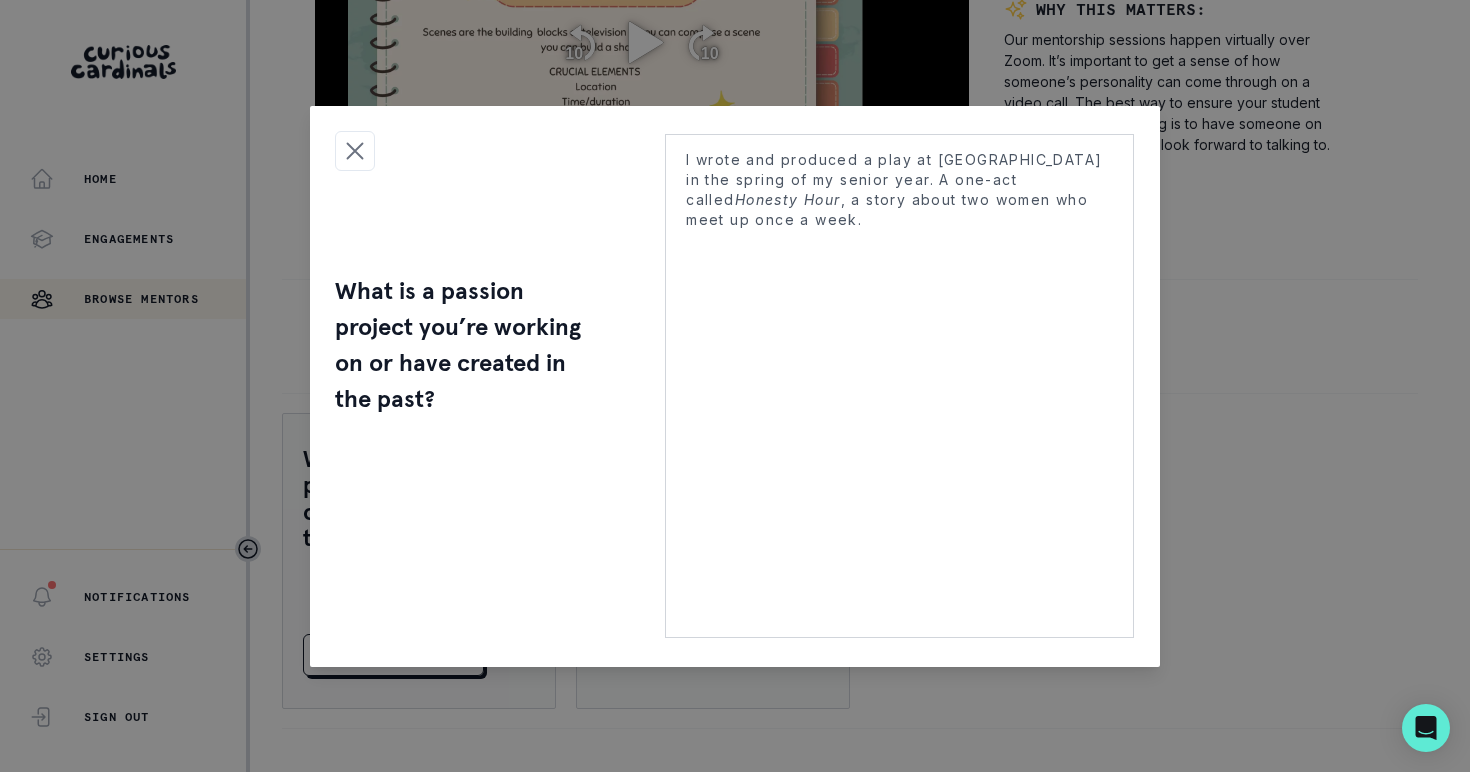 click on "What is a passion project you’re working on or have created in the past? I wrote and produced a play at [GEOGRAPHIC_DATA] in the spring of my senior year. A one-act called  Honesty Hour , a story about two women who meet up once a week." at bounding box center [735, 386] 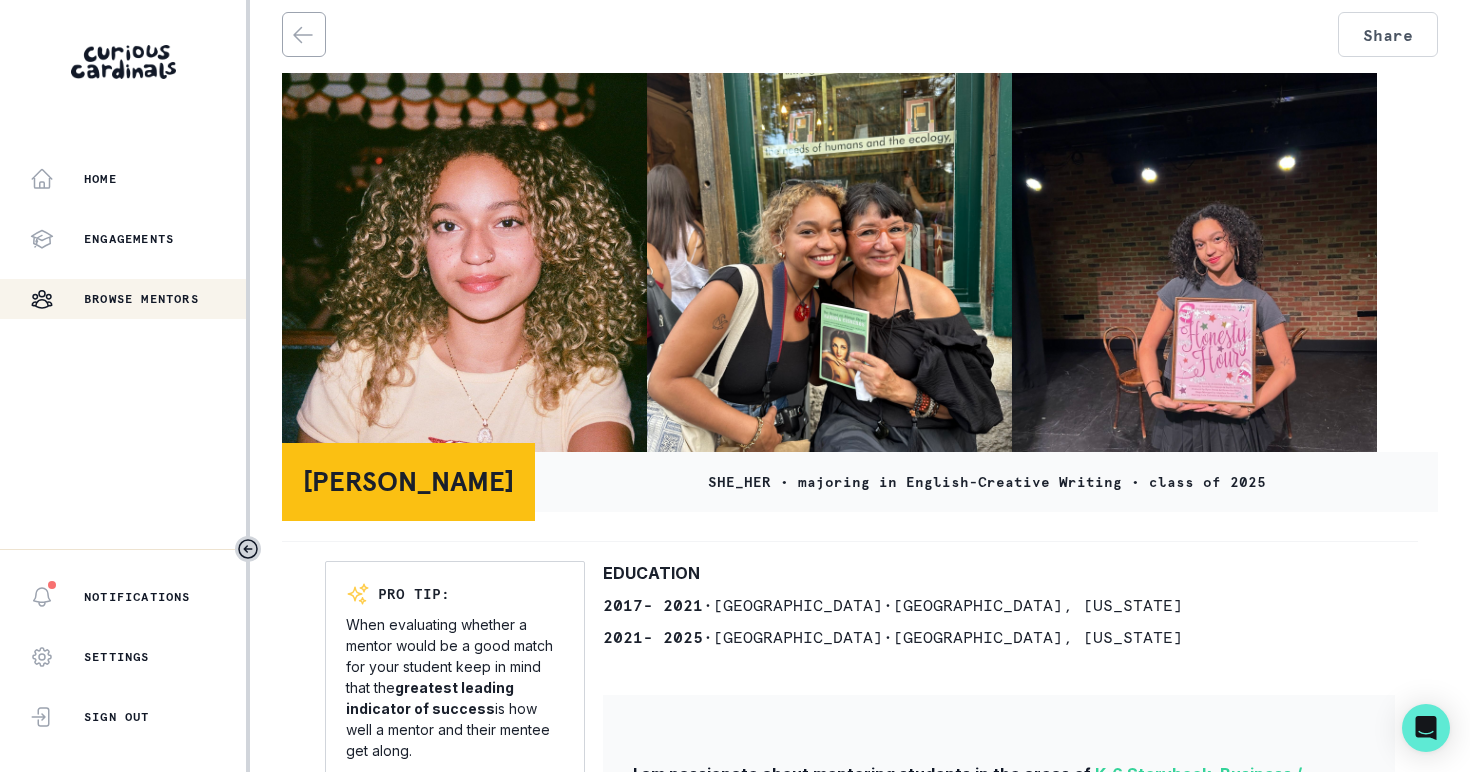 scroll, scrollTop: 11, scrollLeft: 0, axis: vertical 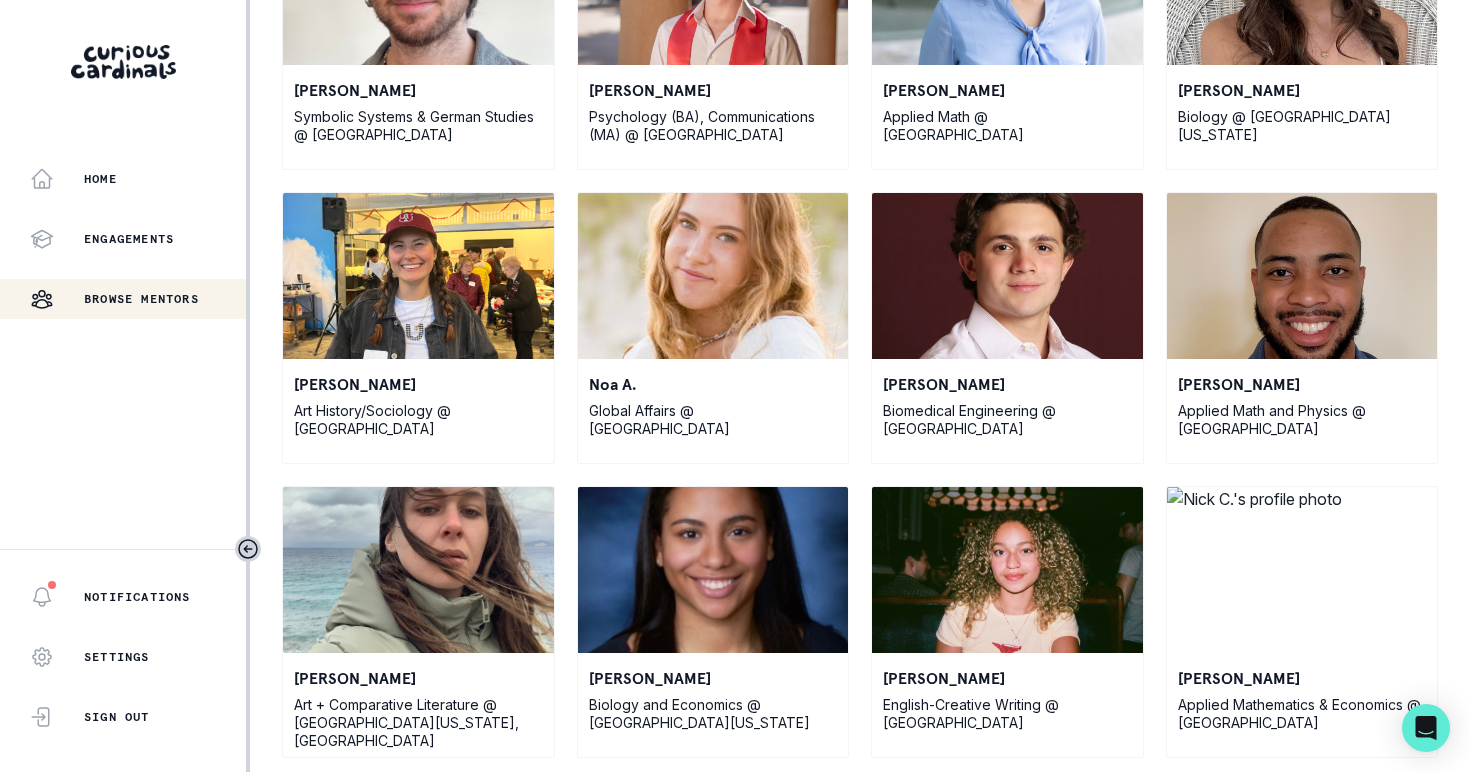 click on "Art History/Sociology   @ [GEOGRAPHIC_DATA]" at bounding box center [418, 420] 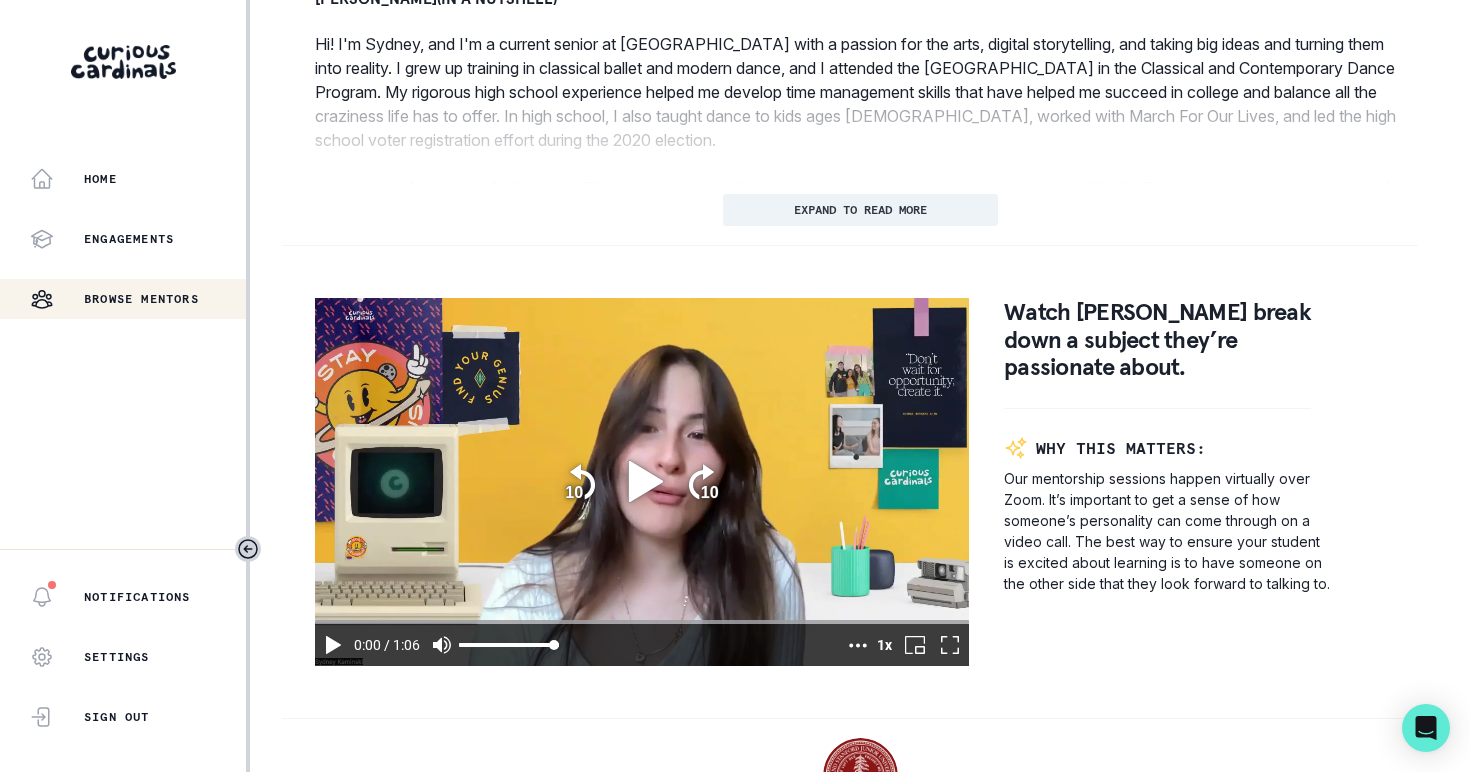 scroll, scrollTop: 1059, scrollLeft: 0, axis: vertical 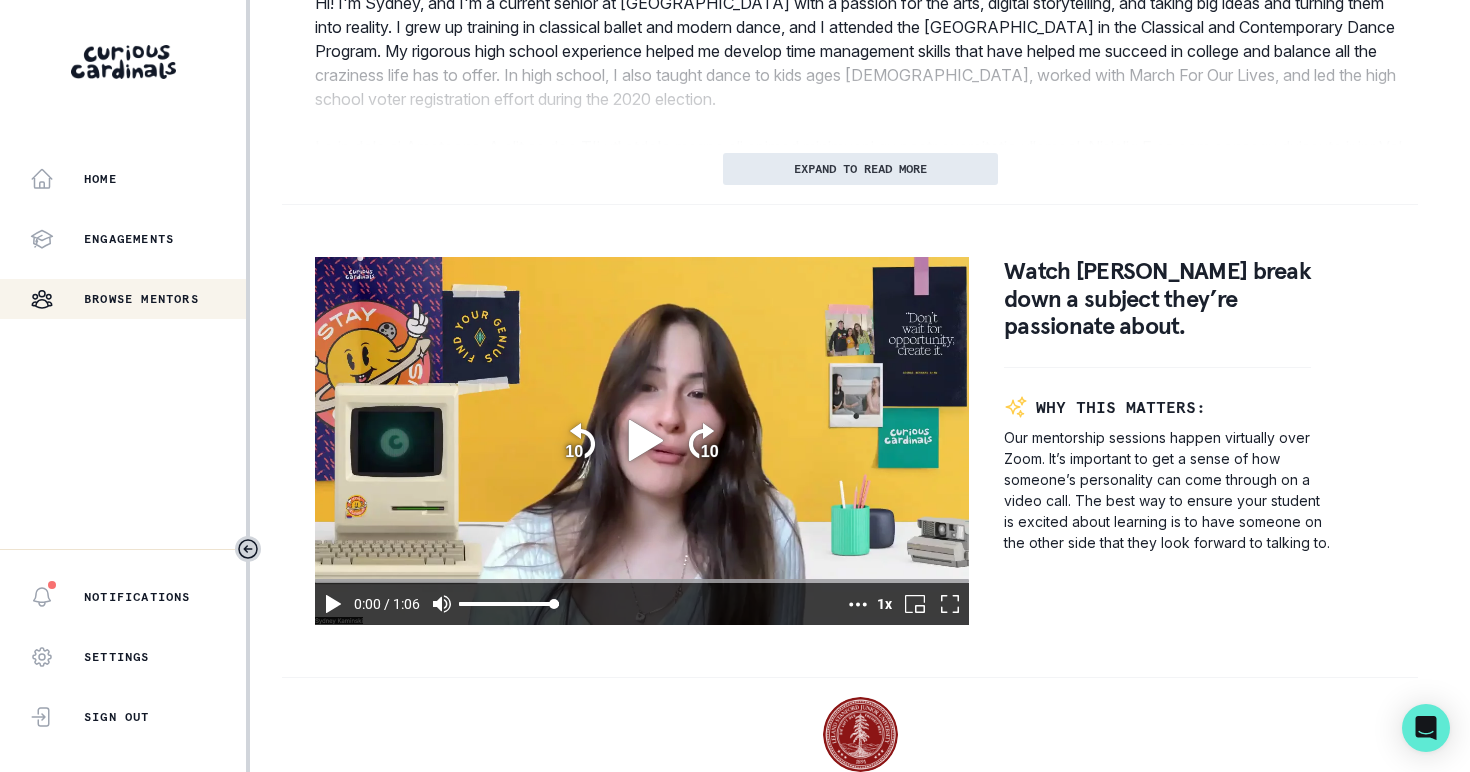 click on "EXPAND TO READ MORE" at bounding box center [860, 169] 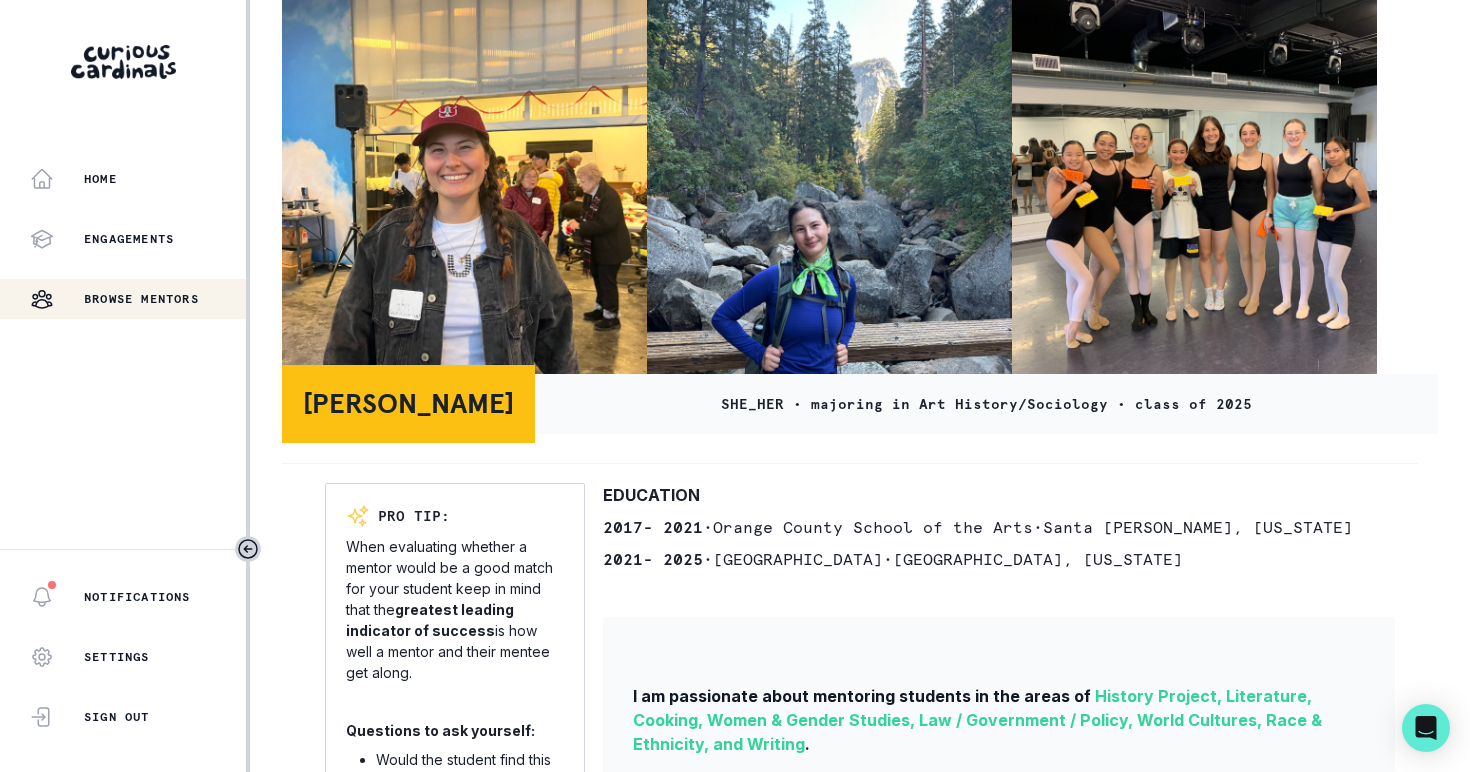scroll, scrollTop: 0, scrollLeft: 0, axis: both 